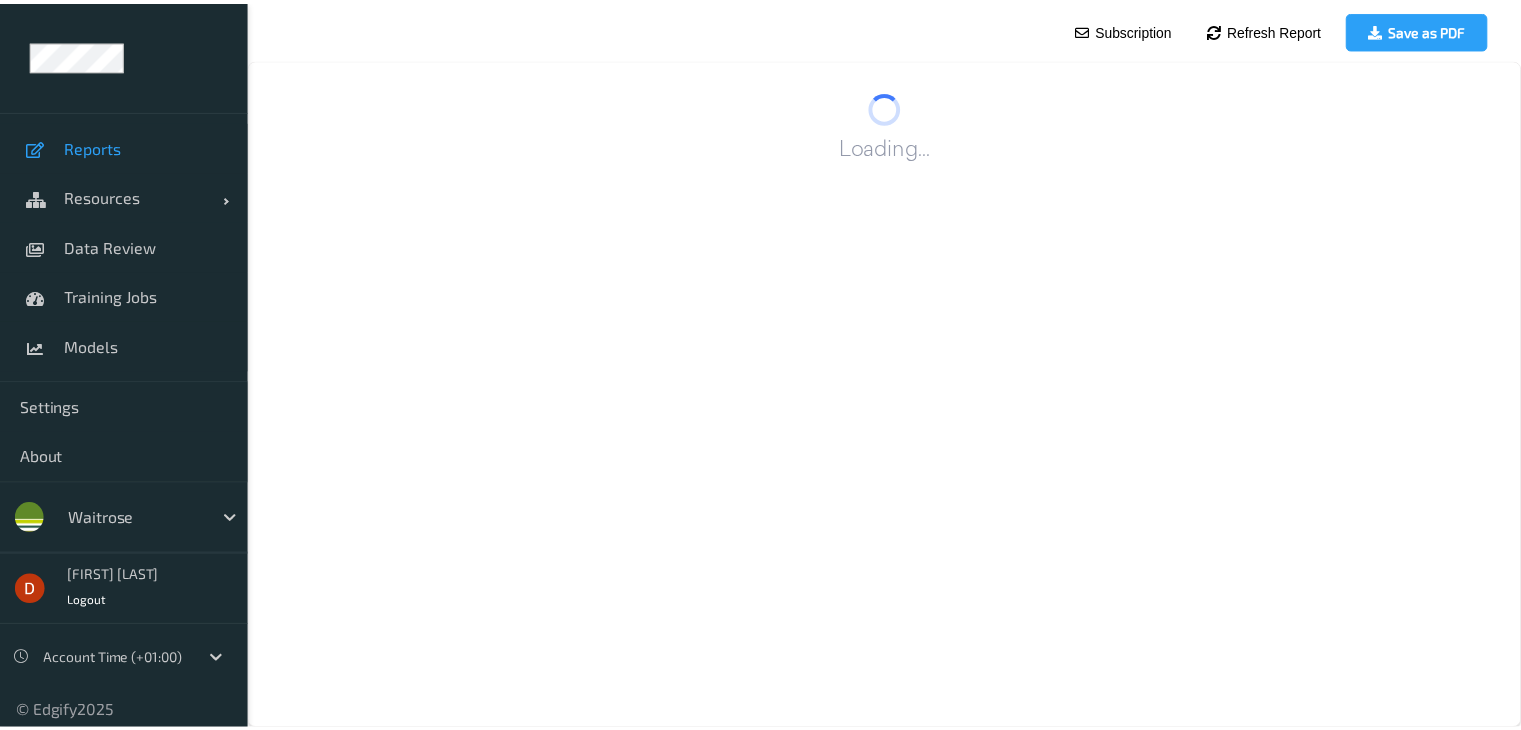 scroll, scrollTop: 0, scrollLeft: 0, axis: both 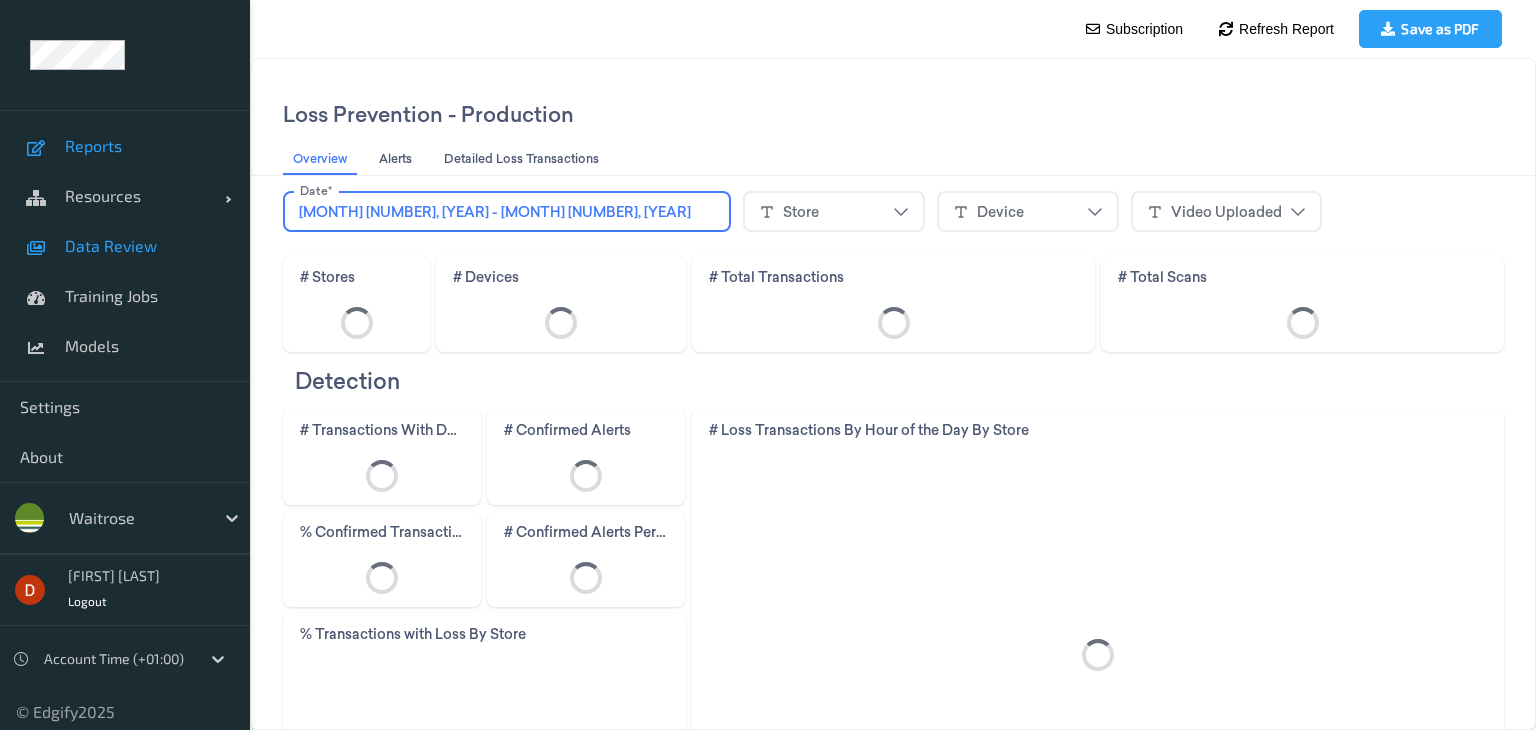 click on "Data Review" at bounding box center (147, 246) 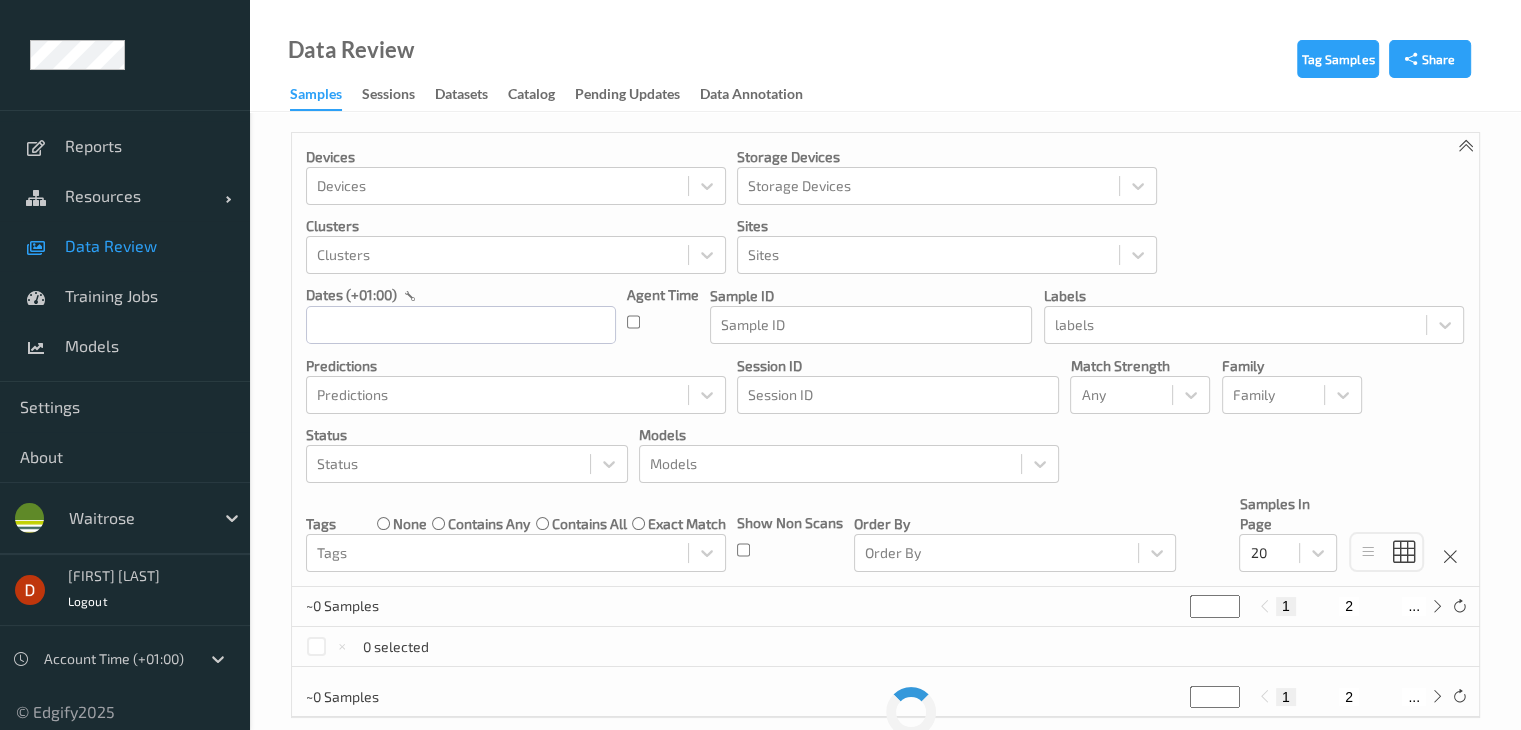 click on "Sessions" at bounding box center [398, 95] 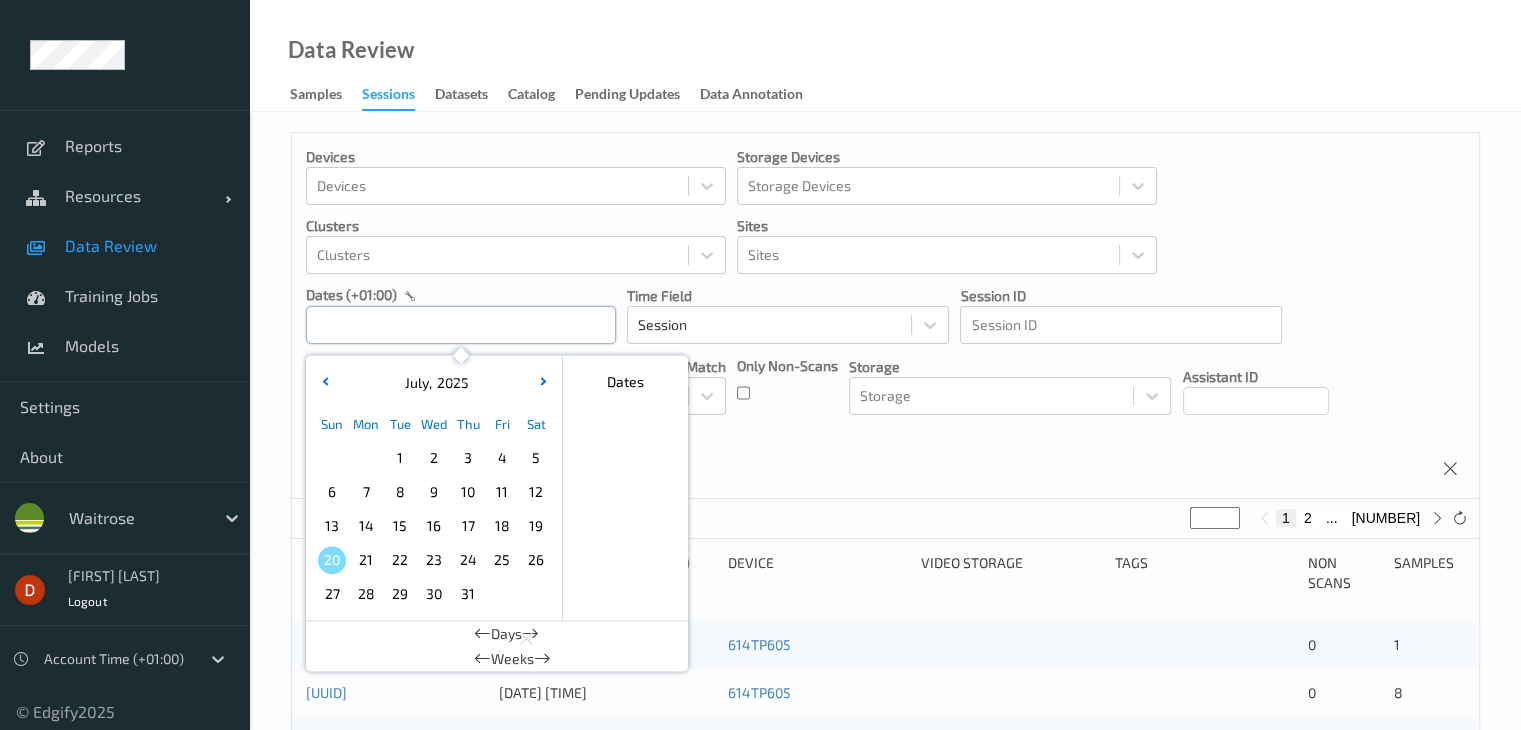 click at bounding box center [461, 325] 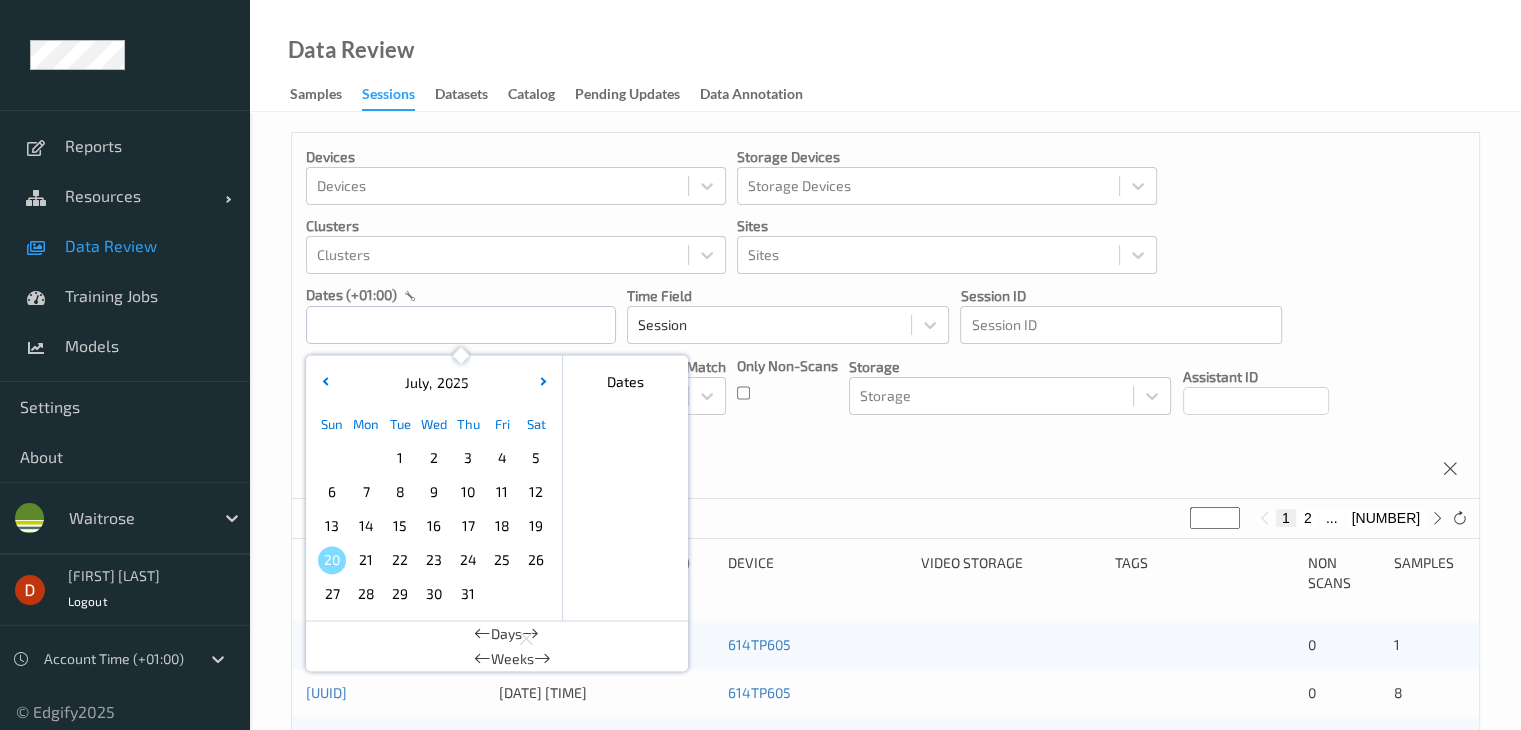 click on "6" at bounding box center (332, 492) 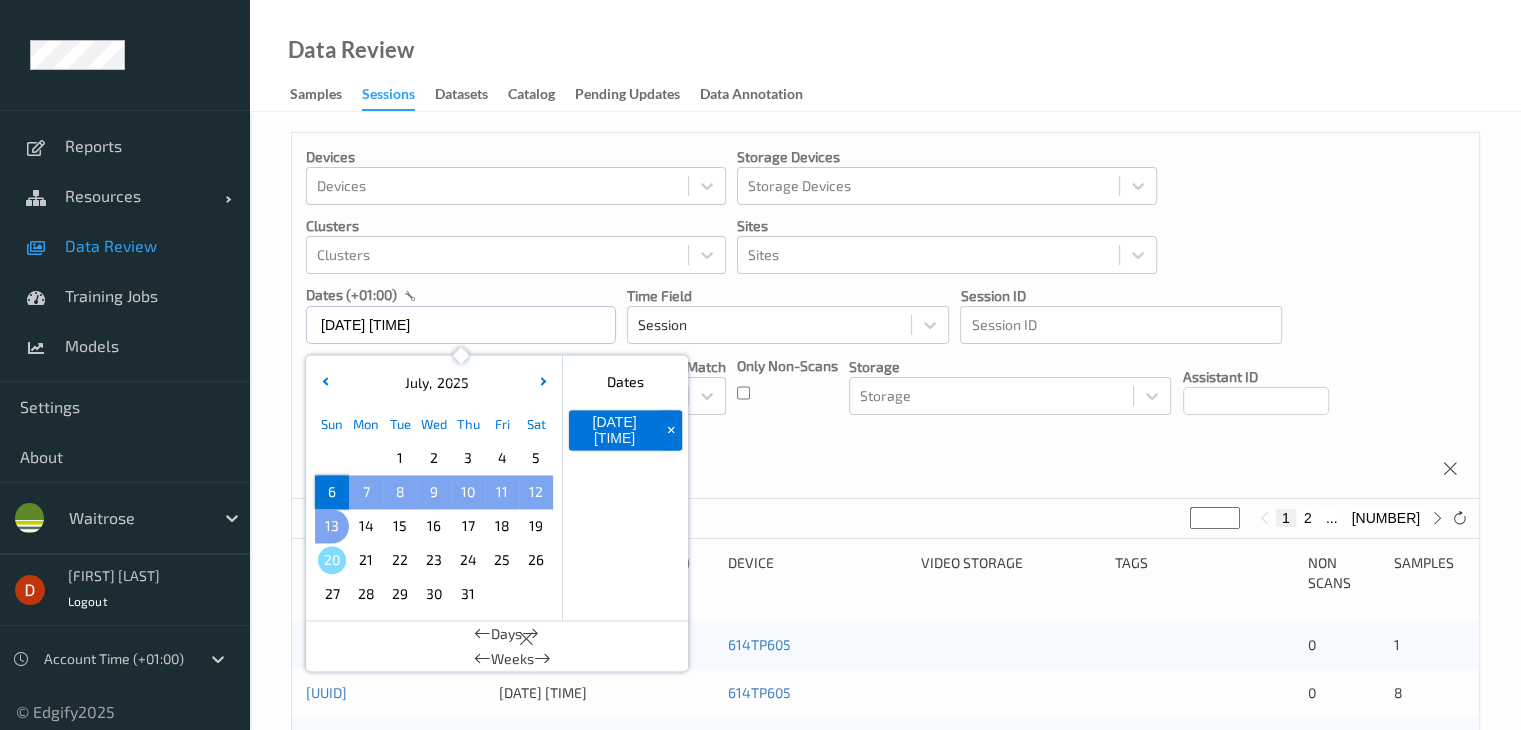 click on "13" at bounding box center [332, 526] 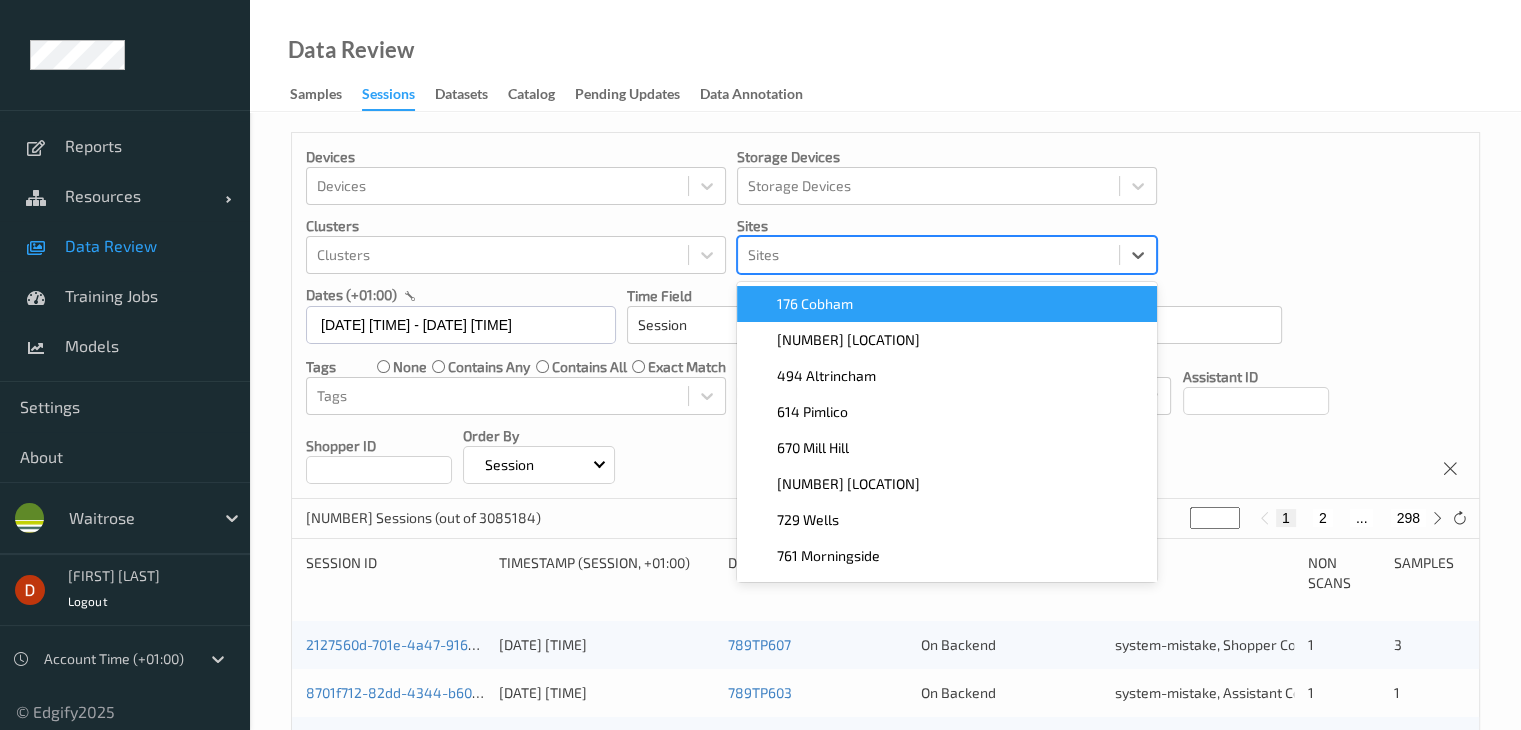 click at bounding box center [928, 255] 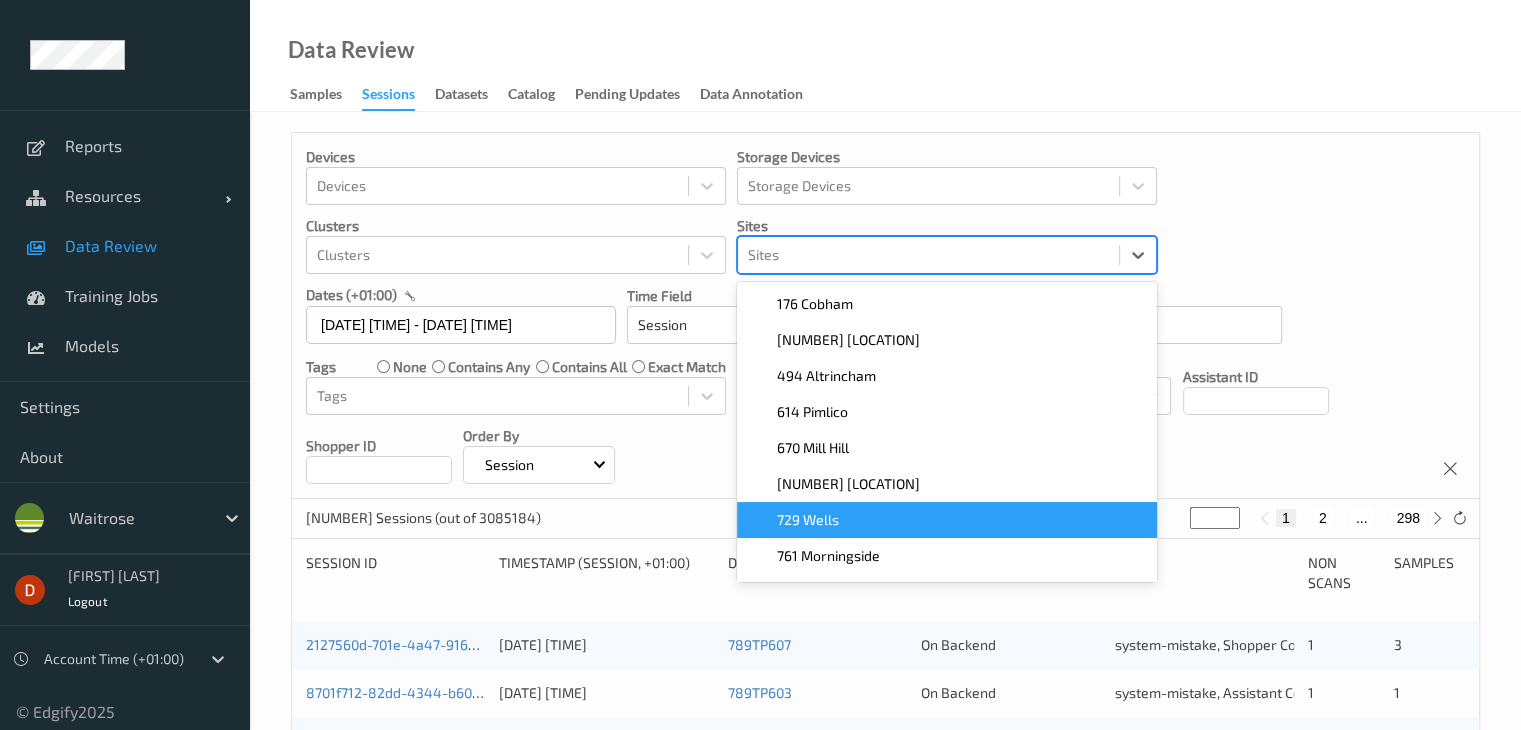 scroll, scrollTop: 68, scrollLeft: 0, axis: vertical 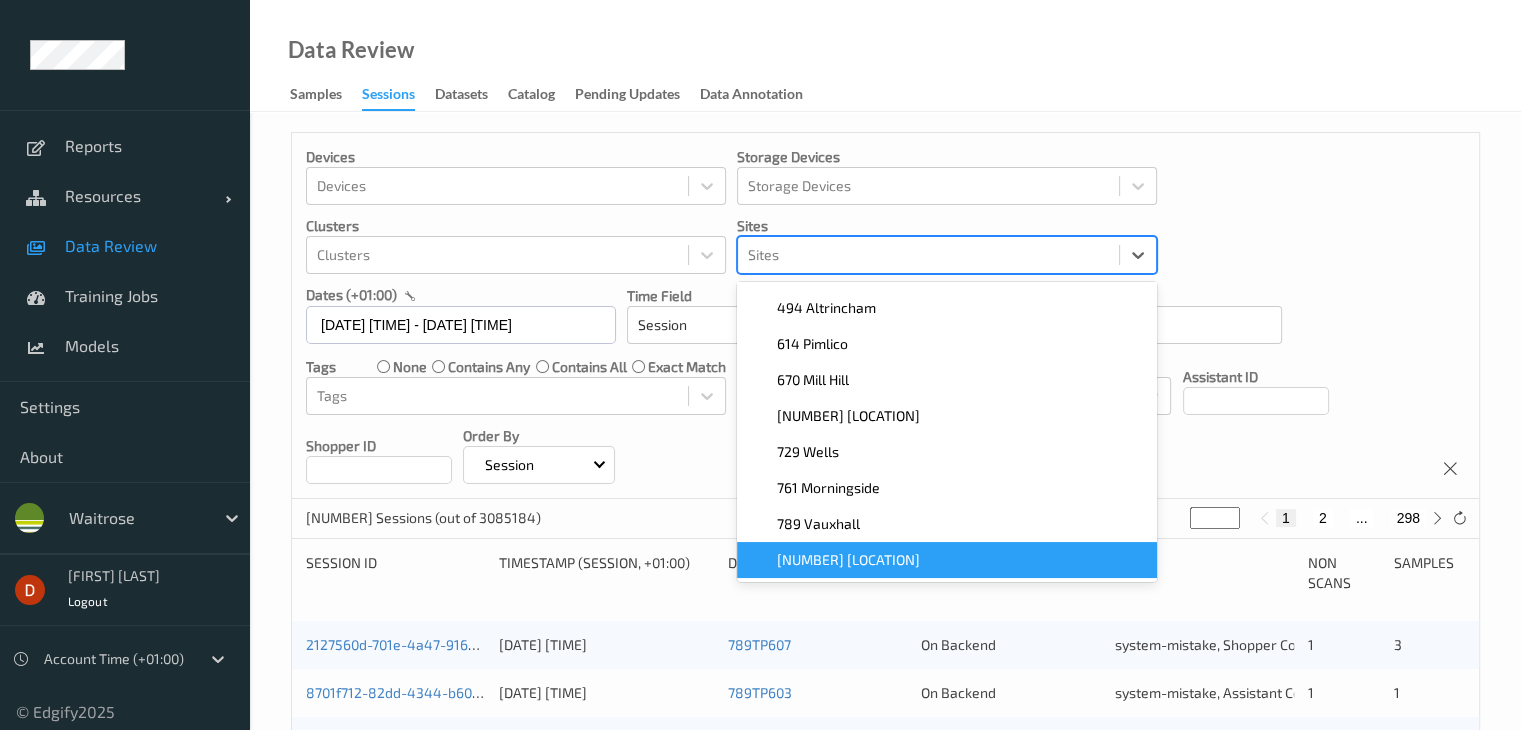click on "[NUMBER] [LOCATION]" at bounding box center (848, 560) 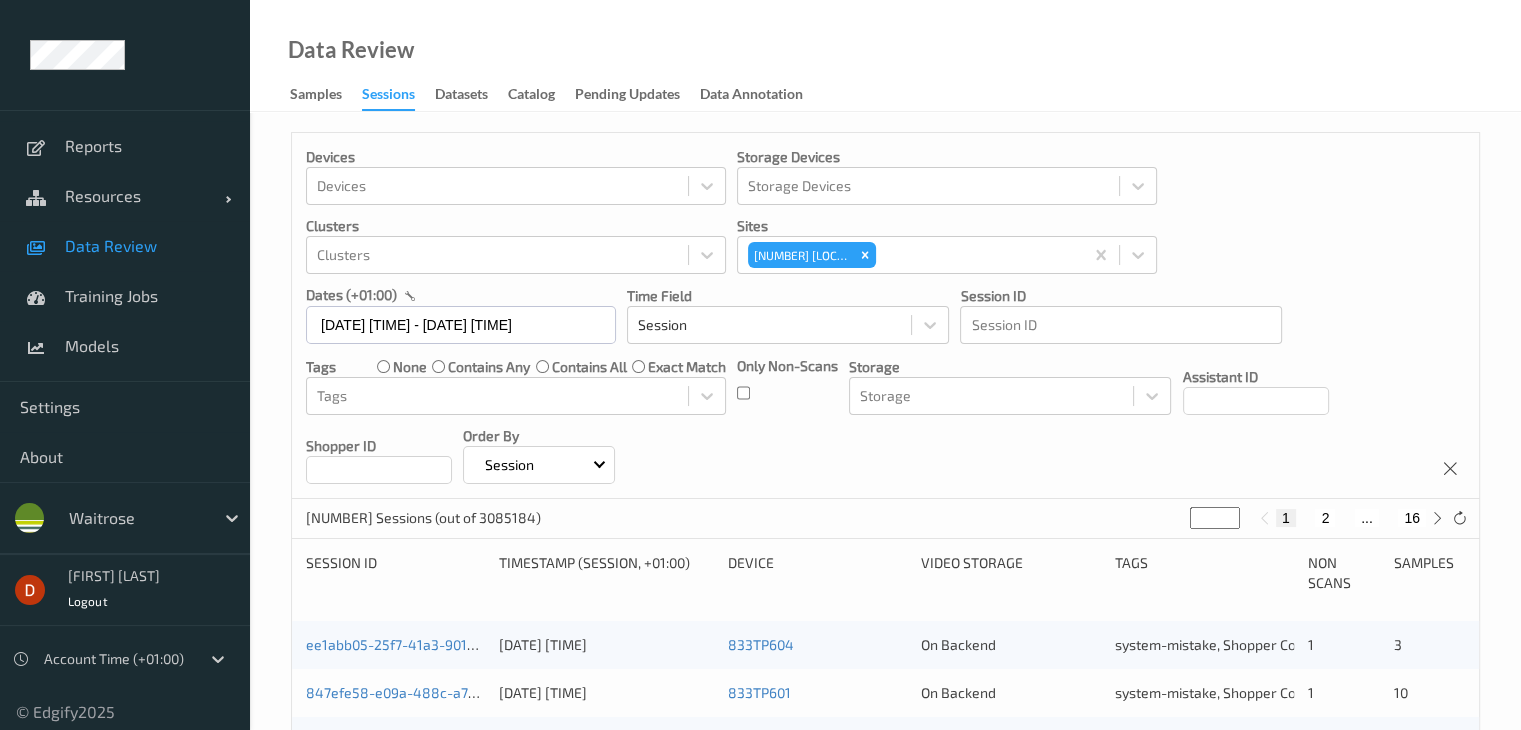 click on "Devices Devices Storage Devices Storage Devices Clusters Clusters Sites [NUMBER] [LOCATION] dates (+01:00) [DATE] [TIME] - [DATE] [TIME] Time Field Session Session ID Session ID Tags none contains any contains all exact match Tags Only Non-Scans Storage Storage Assistant ID Shopper ID Order By Session" at bounding box center [885, 316] 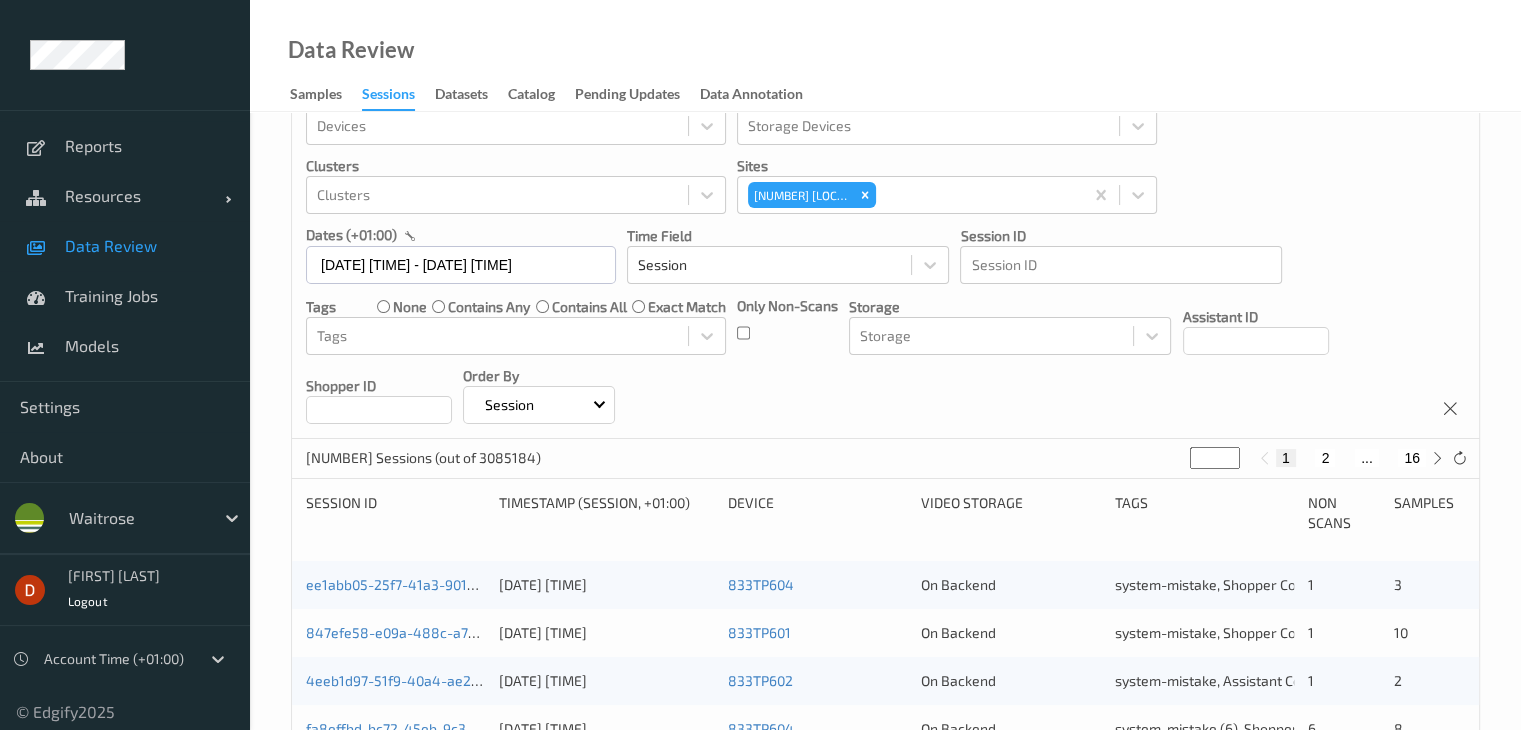 scroll, scrollTop: 0, scrollLeft: 0, axis: both 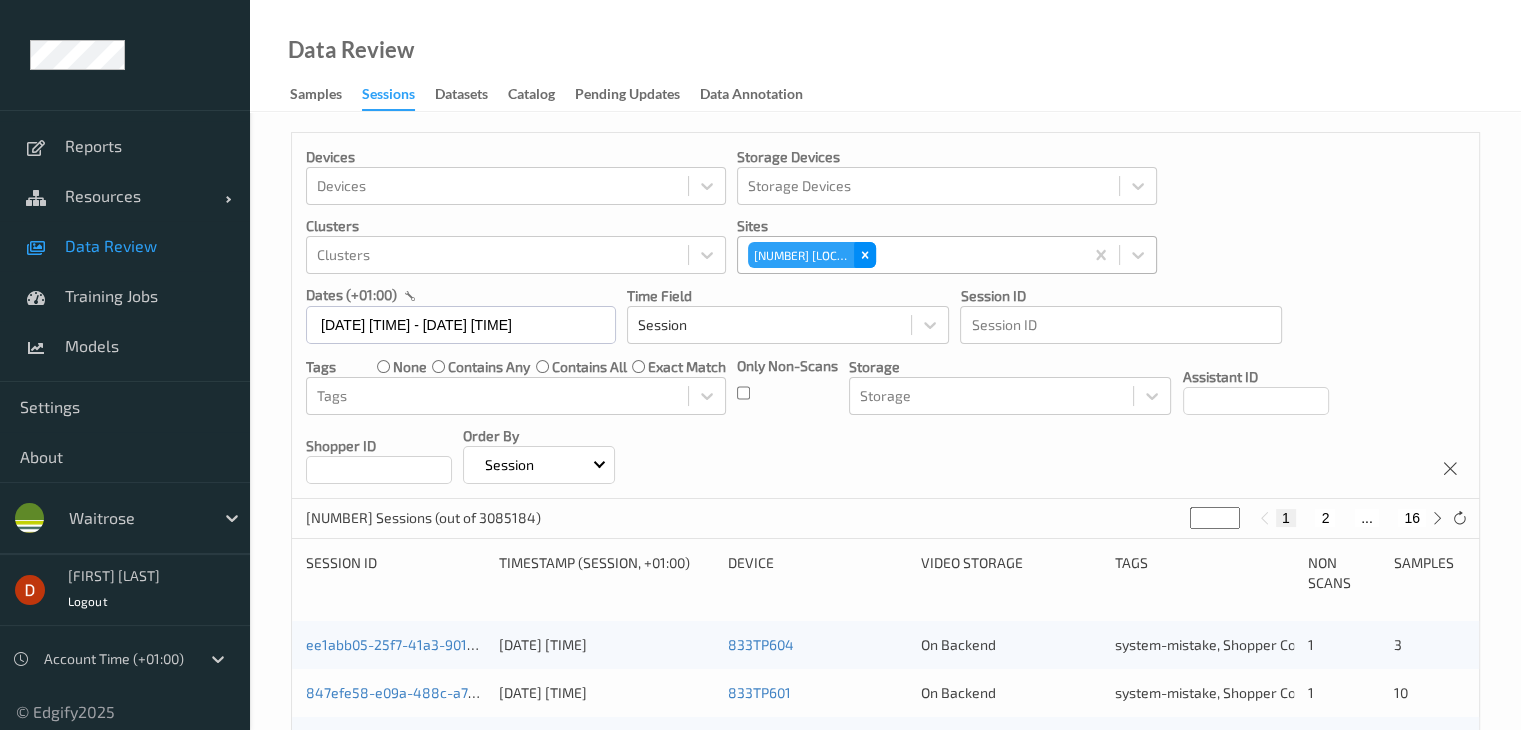 click 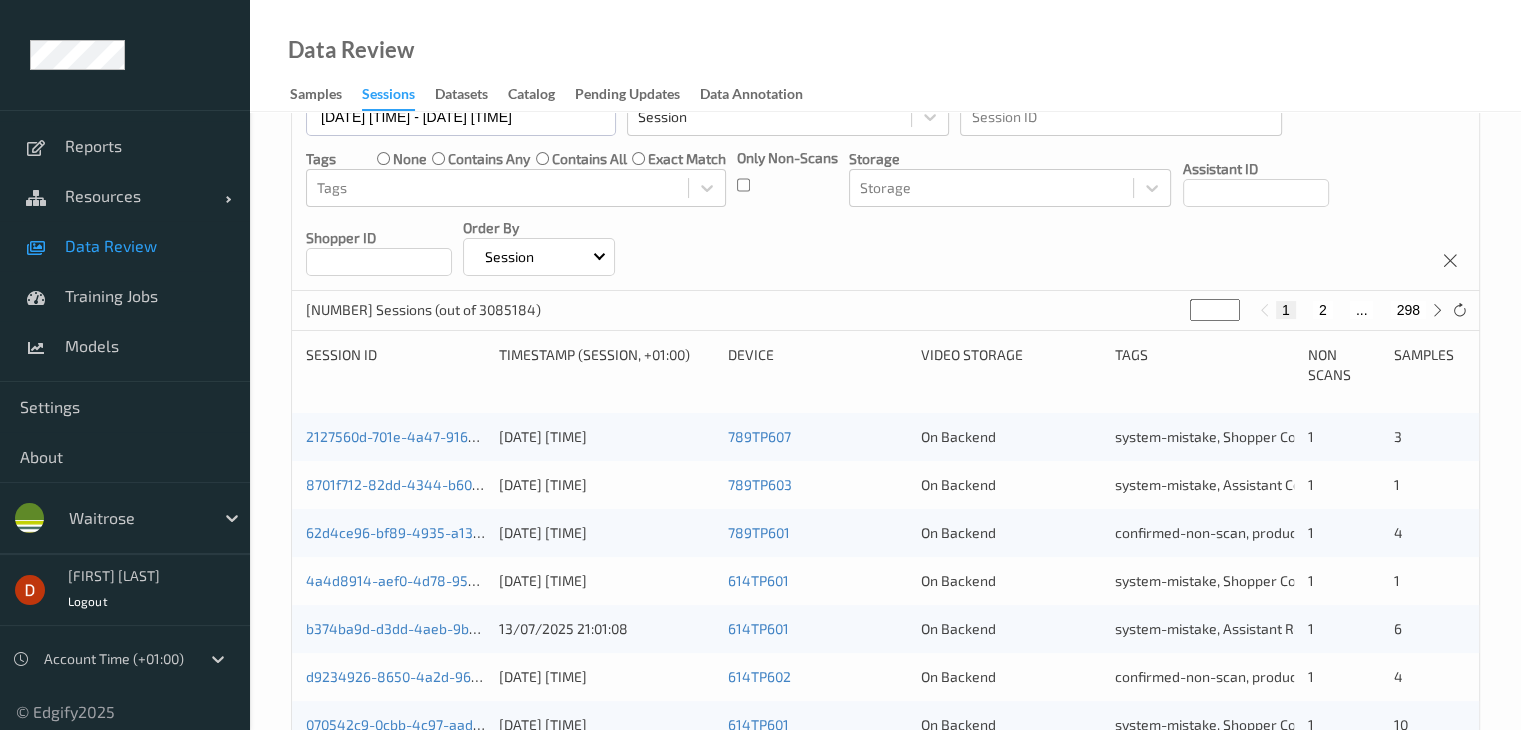 scroll, scrollTop: 0, scrollLeft: 0, axis: both 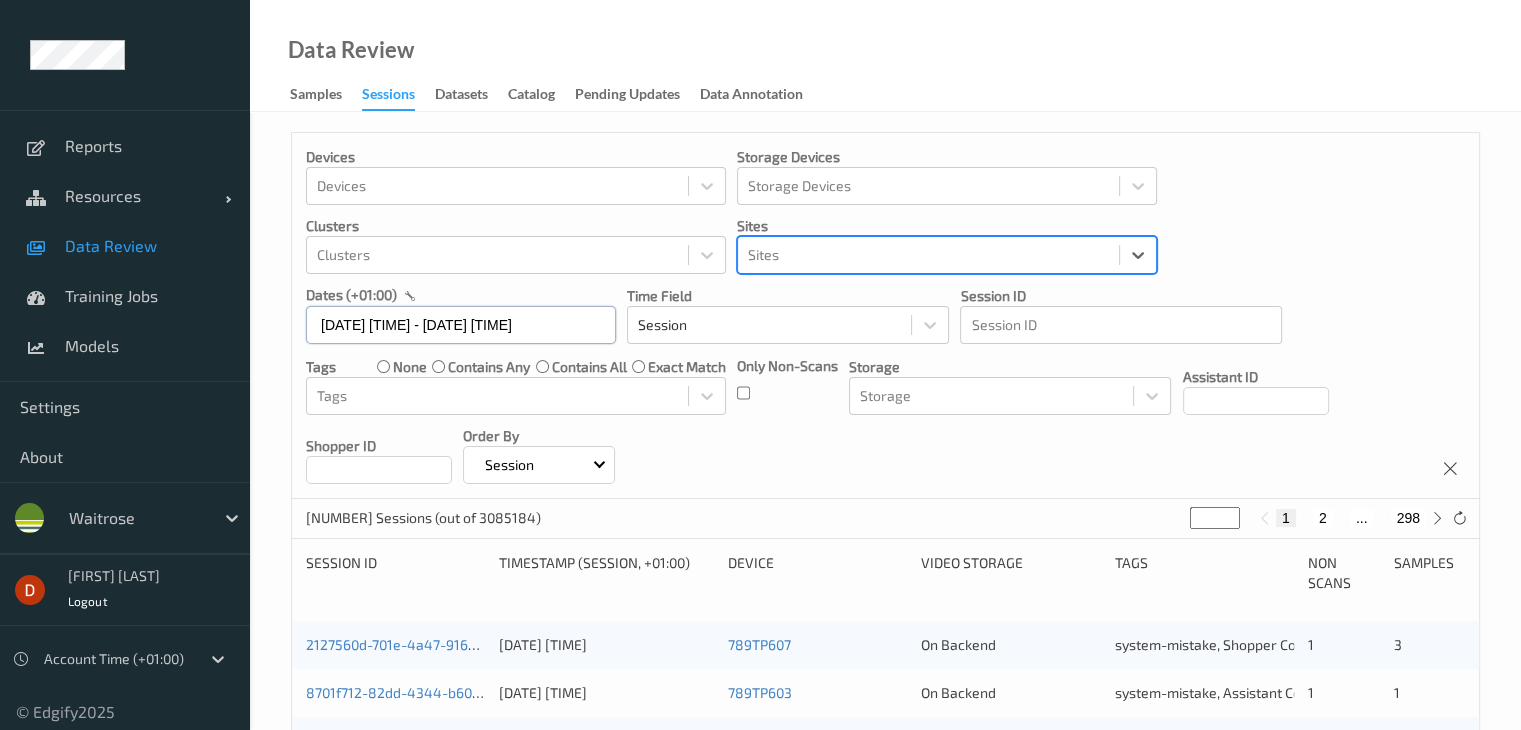 click on "[DATE] [TIME] - [DATE] [TIME]" at bounding box center (461, 325) 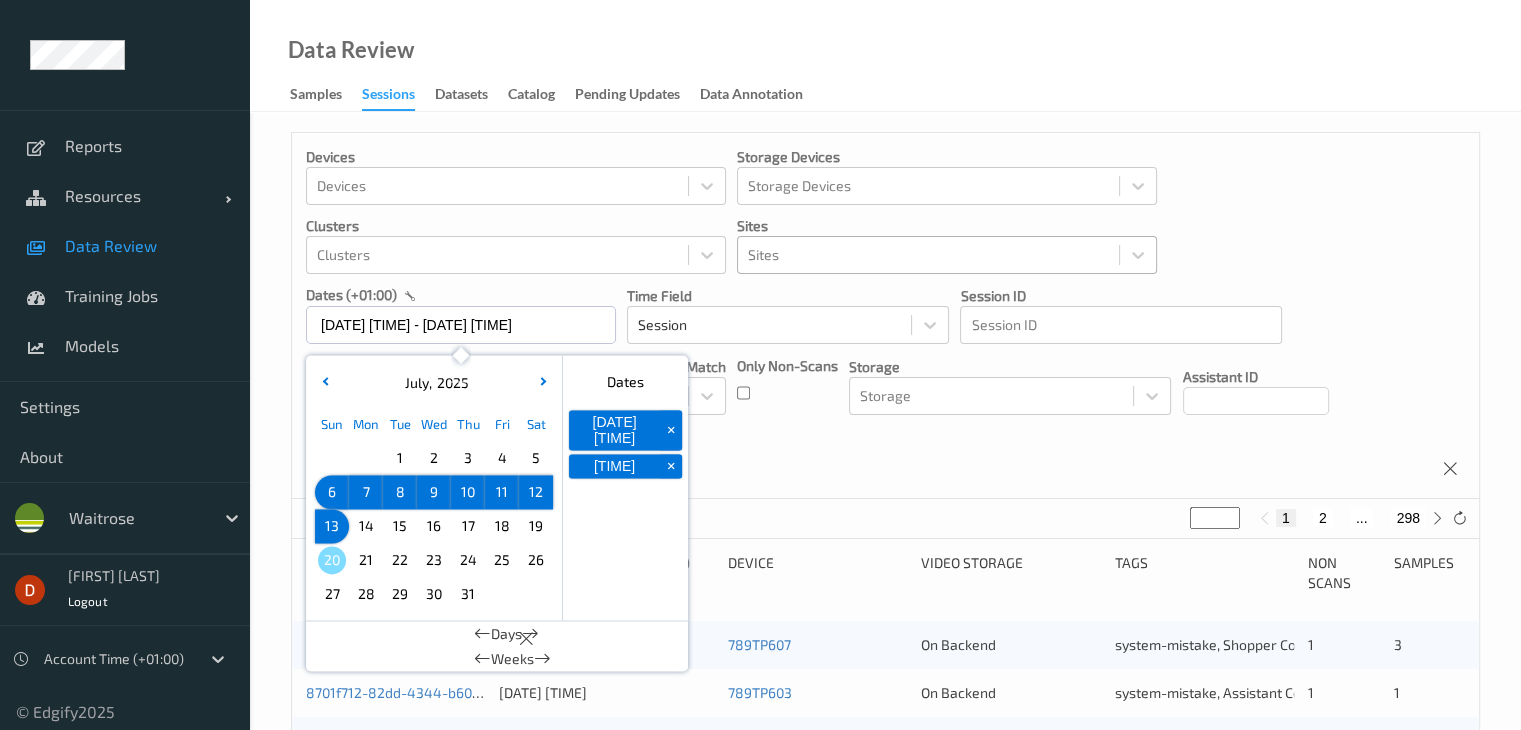 click on "13" at bounding box center (332, 526) 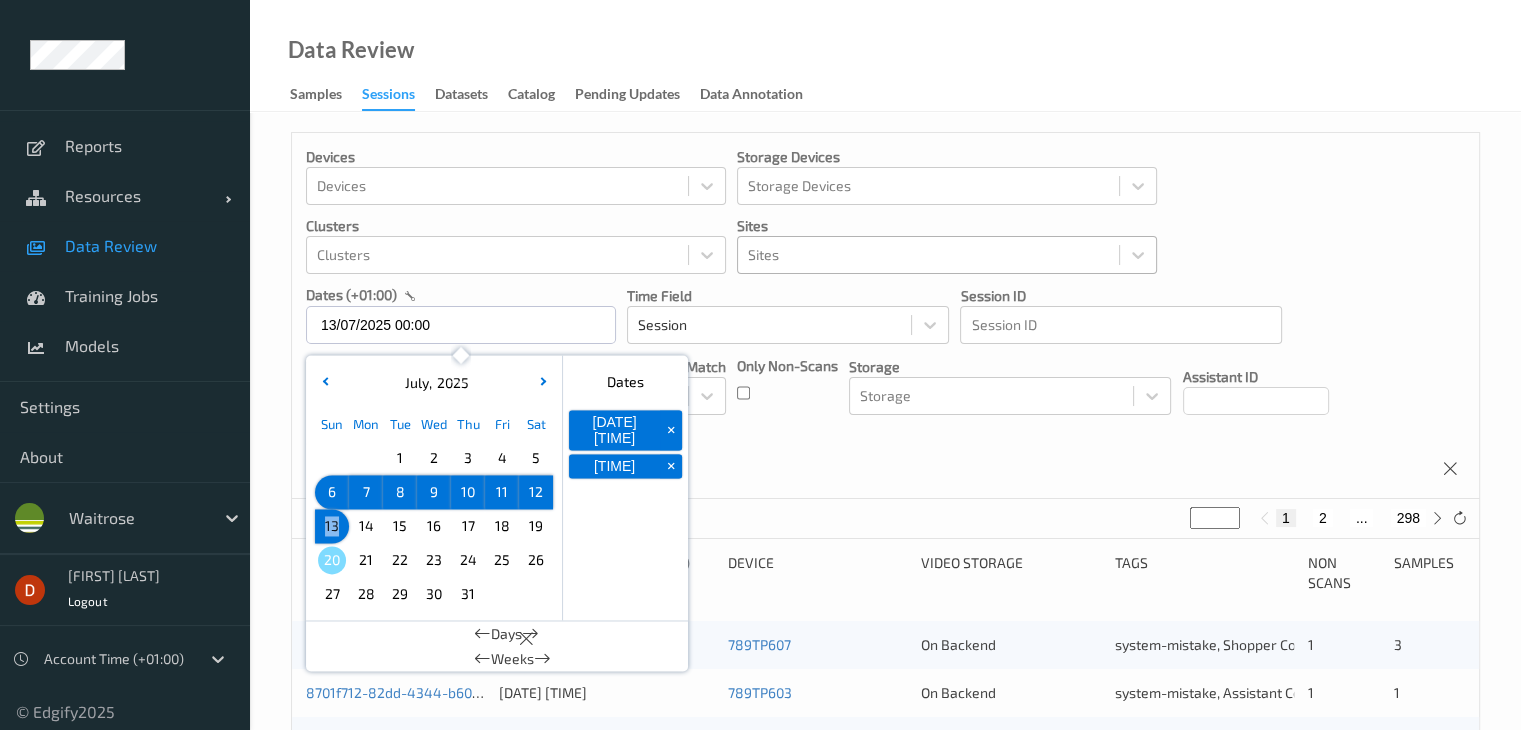 click on "13" at bounding box center [332, 526] 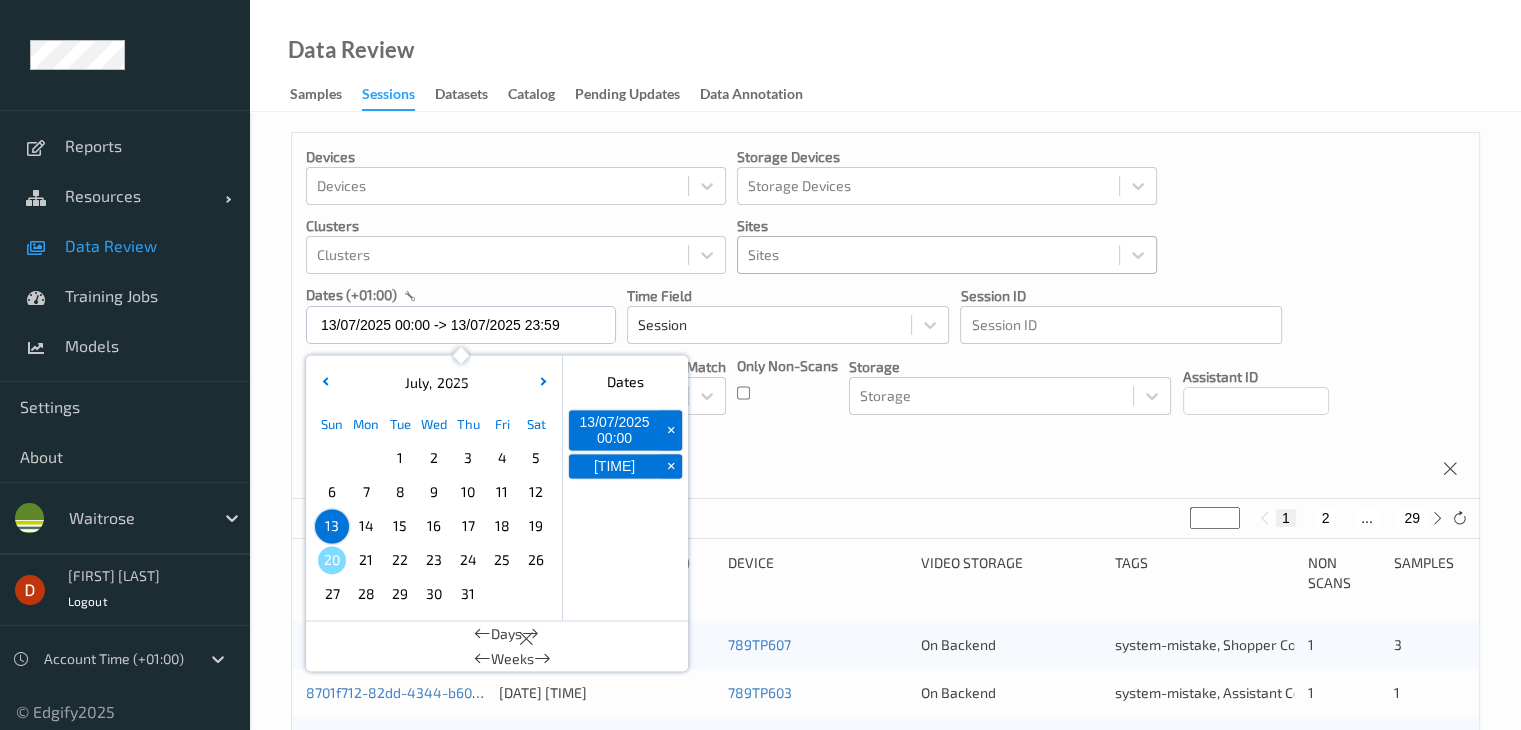 click on "Devices Devices Storage Devices Storage Devices Clusters Clusters Sites Sites dates (+01:00) [DATE] [TIME] - [DATE] [TIME] July , 2025 Sun Mon Tue Wed Thu Fri Sat 1 2 3 4 5 6 7 8 9 10 11 12 13 14 15 16 17 18 19 20 21 22 23 24 25 26 27 28 29 30 31 January February March April May June July August September October November December 2021 2022 2023 2024 2025 2026 2027 2028 2029 2030 2031 2032 Dates [DATE] [TIME] + [DATE] [TIME] + Days Weeks Time Field Session Session ID Session ID Tags none contains any contains all exact match Tags Only Non-Scans Storage Storage Assistant ID Shopper ID Order By Session" at bounding box center [885, 316] 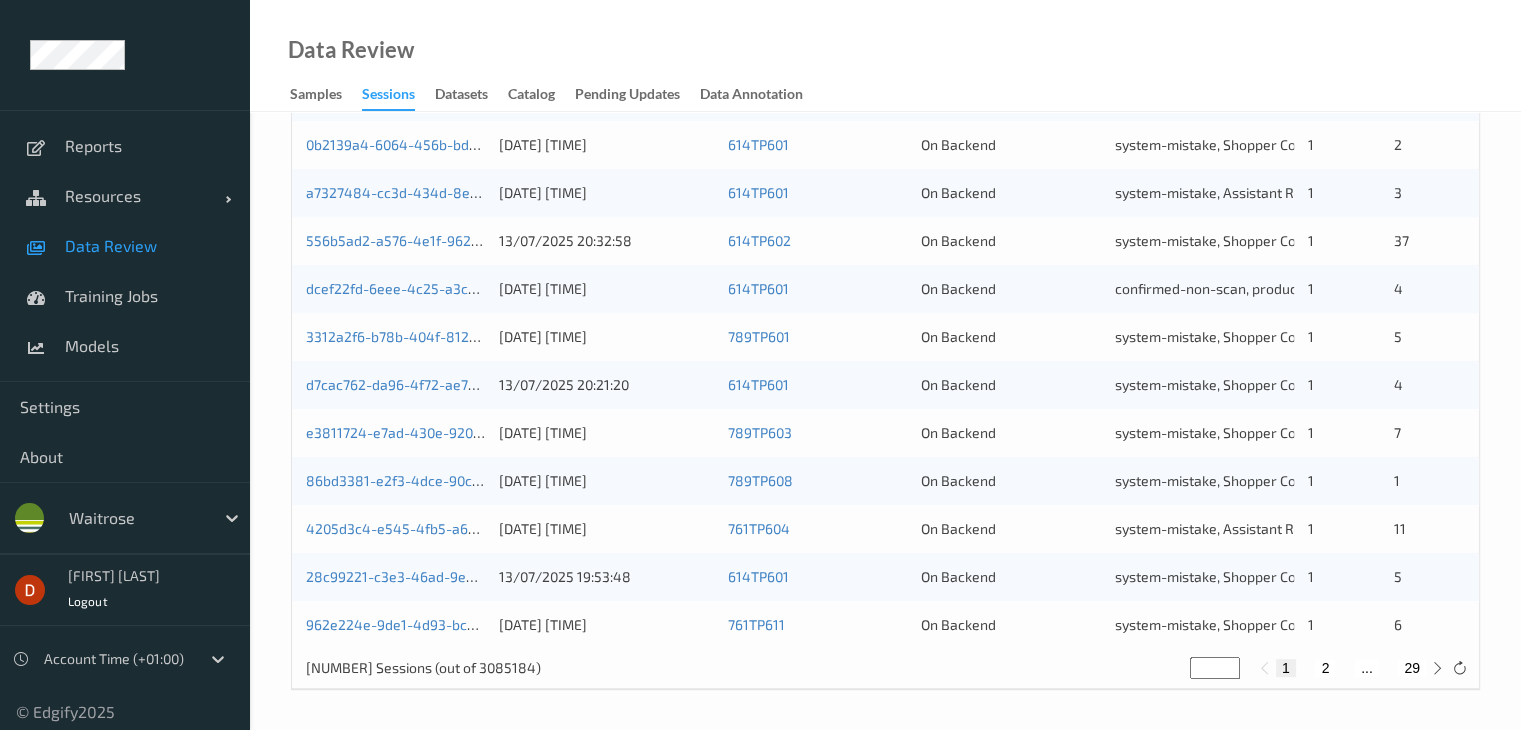scroll, scrollTop: 931, scrollLeft: 0, axis: vertical 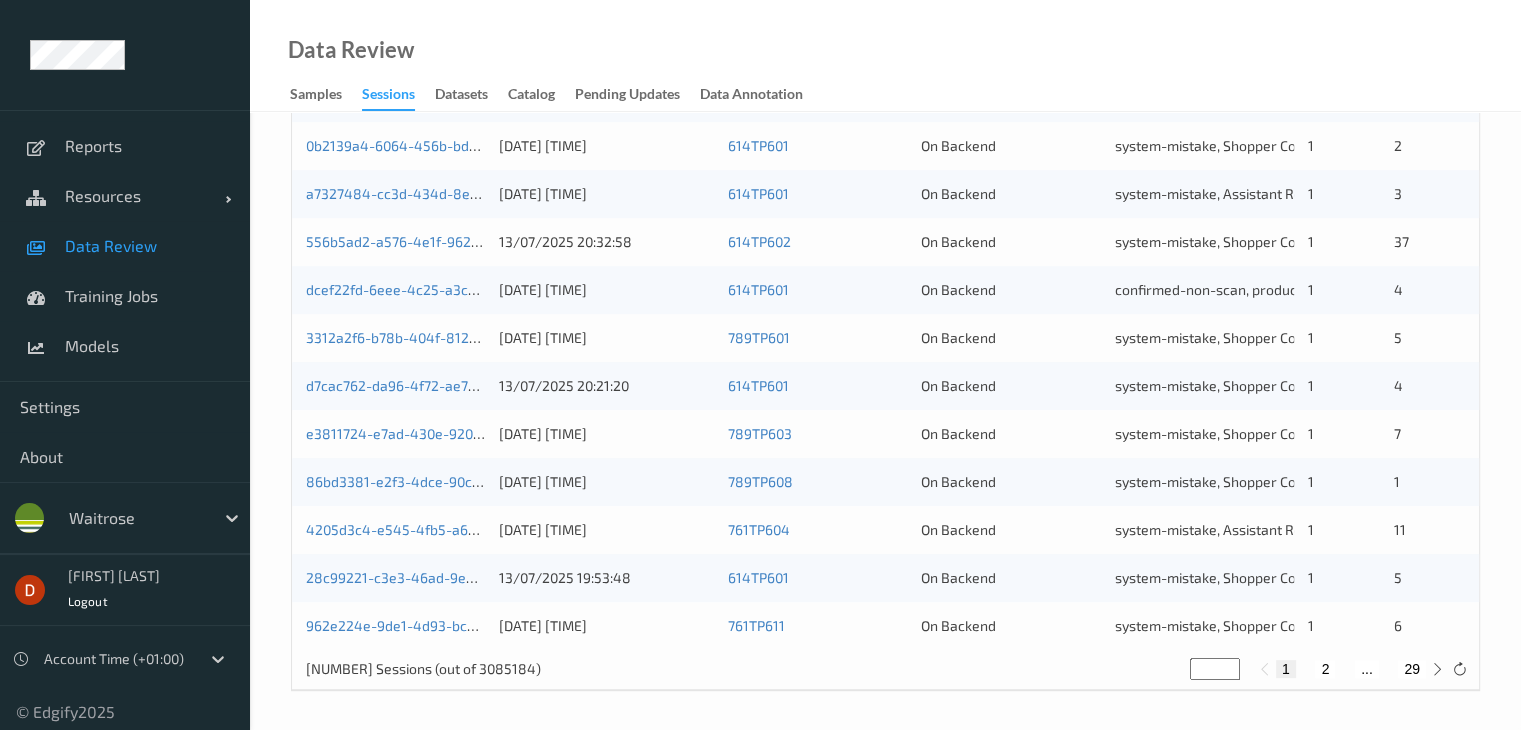 click on "2" at bounding box center [1325, 669] 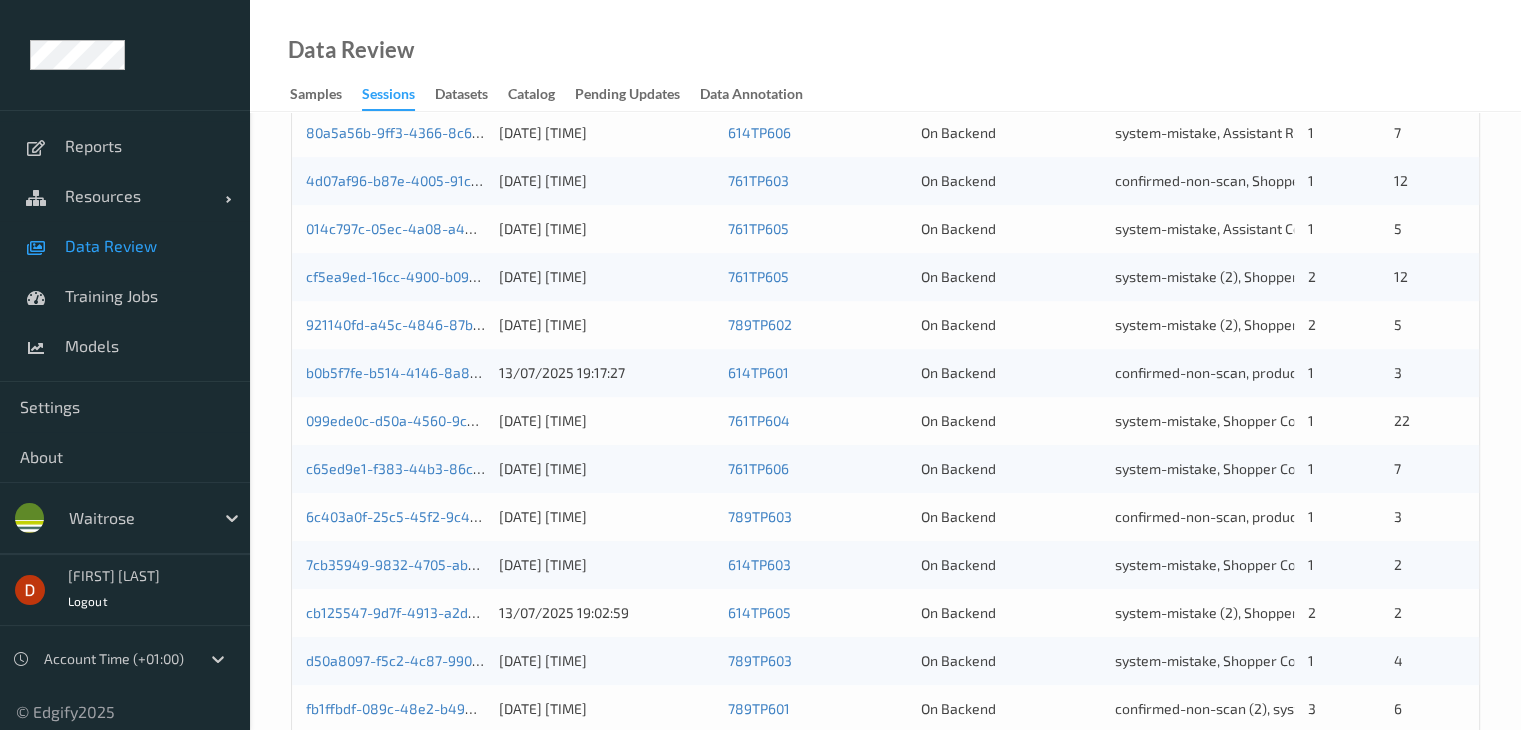 scroll, scrollTop: 932, scrollLeft: 0, axis: vertical 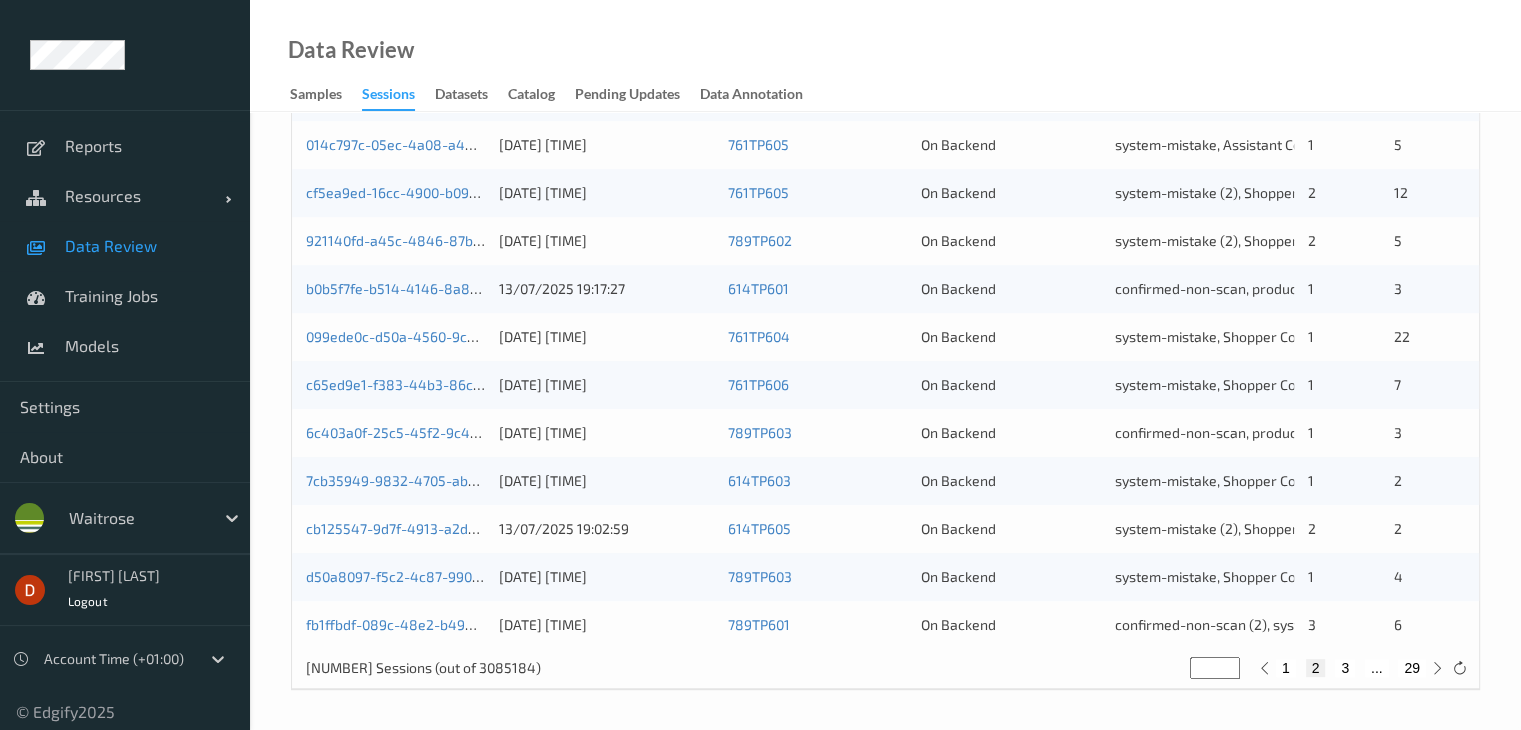 click on "3" at bounding box center [1345, 668] 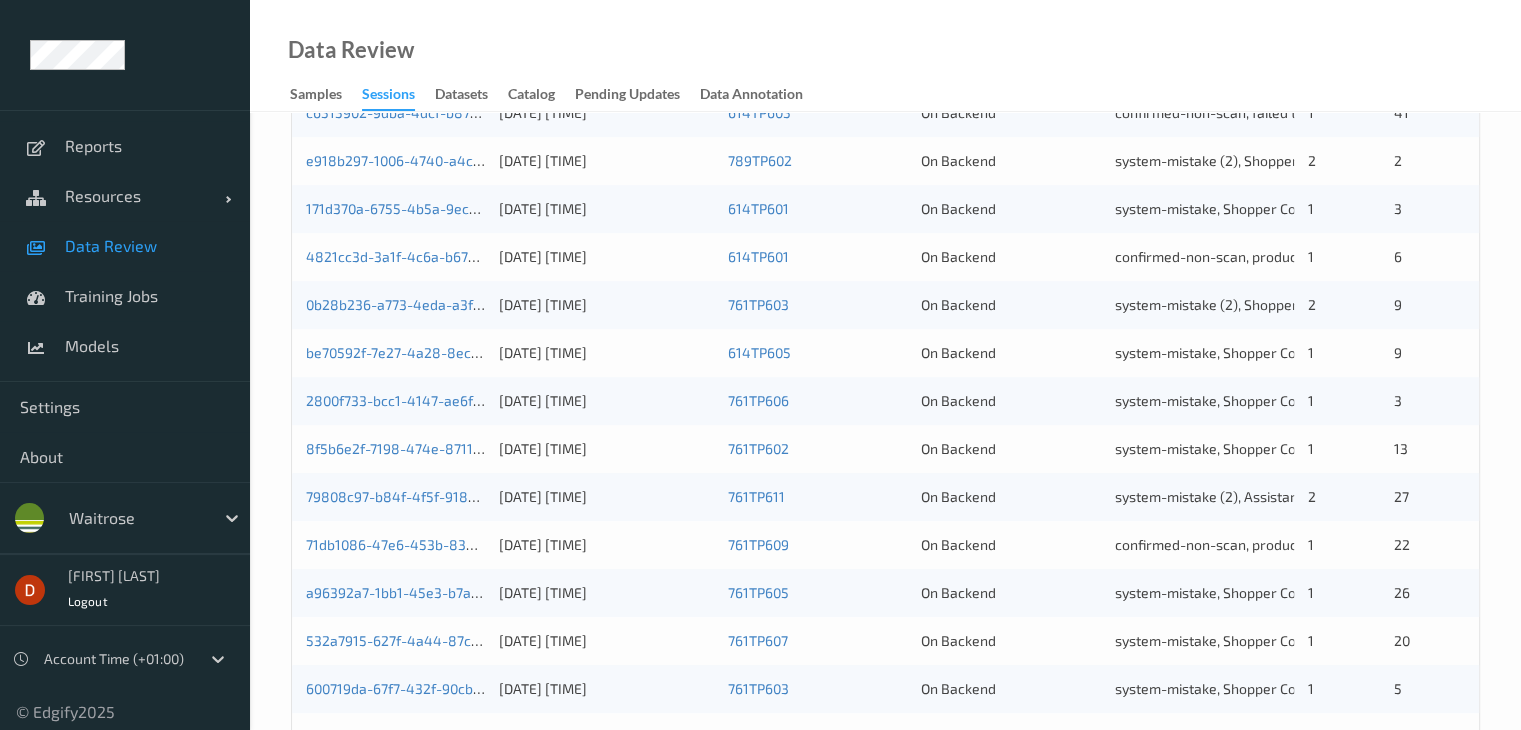 scroll, scrollTop: 932, scrollLeft: 0, axis: vertical 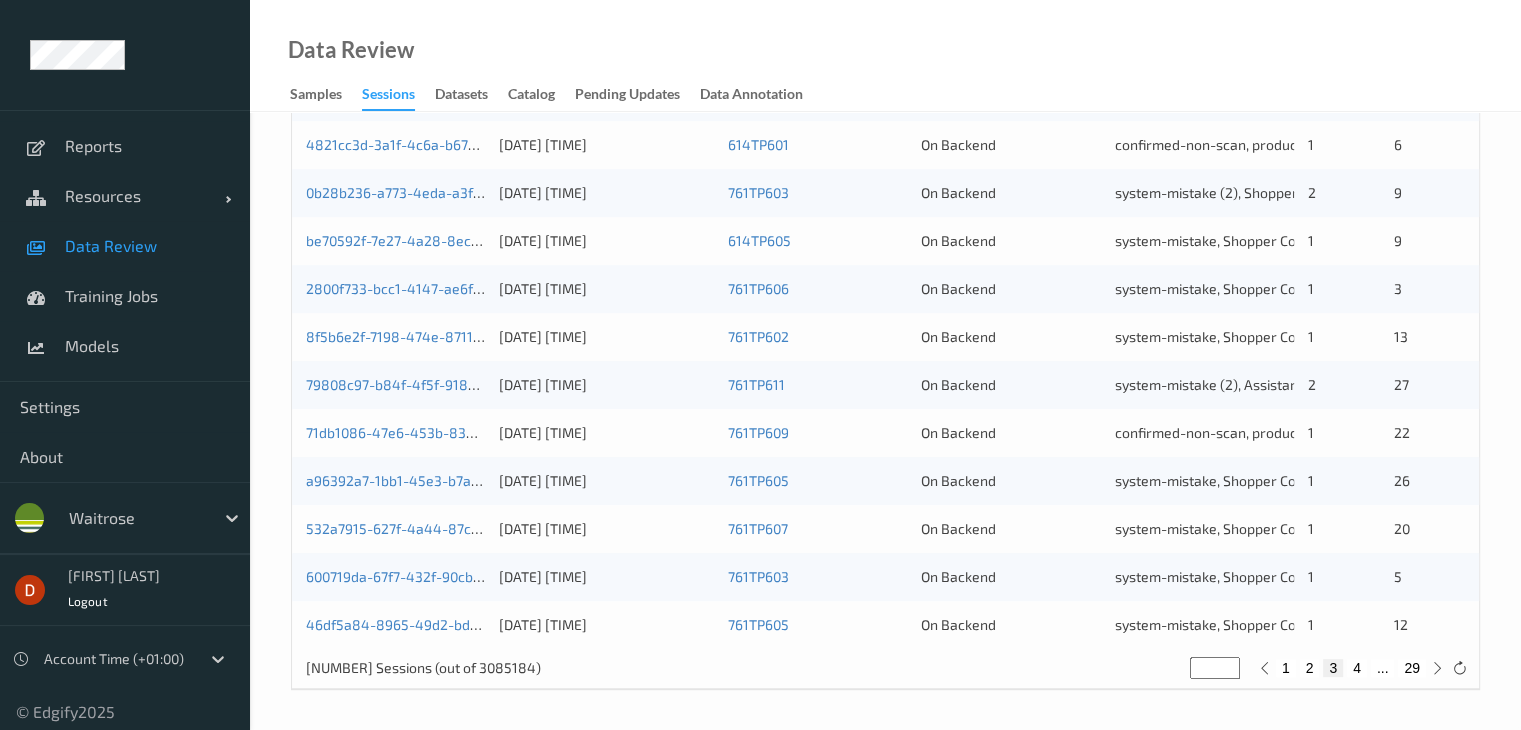 click on "4" at bounding box center (1357, 668) 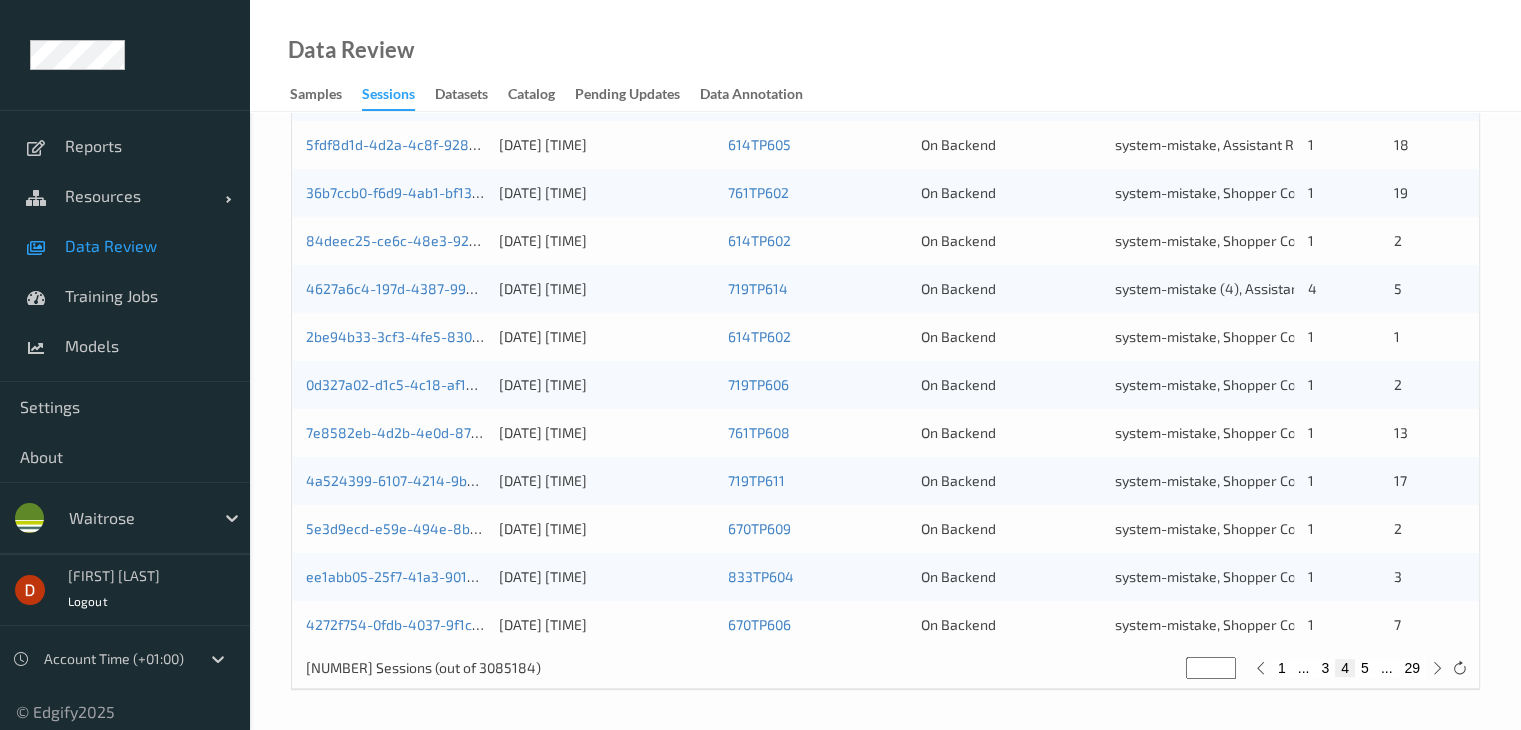 scroll, scrollTop: 931, scrollLeft: 0, axis: vertical 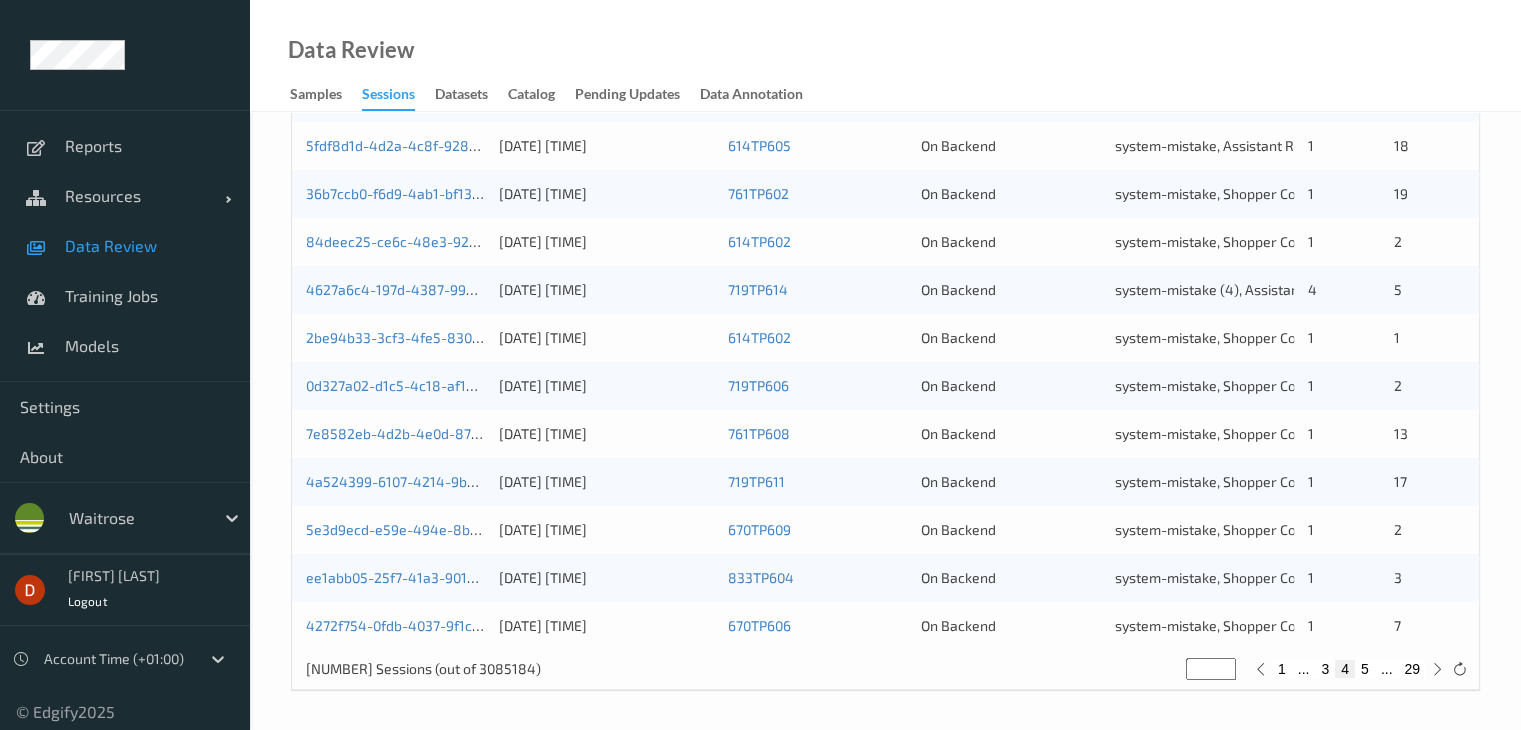 click on "5" at bounding box center (1365, 669) 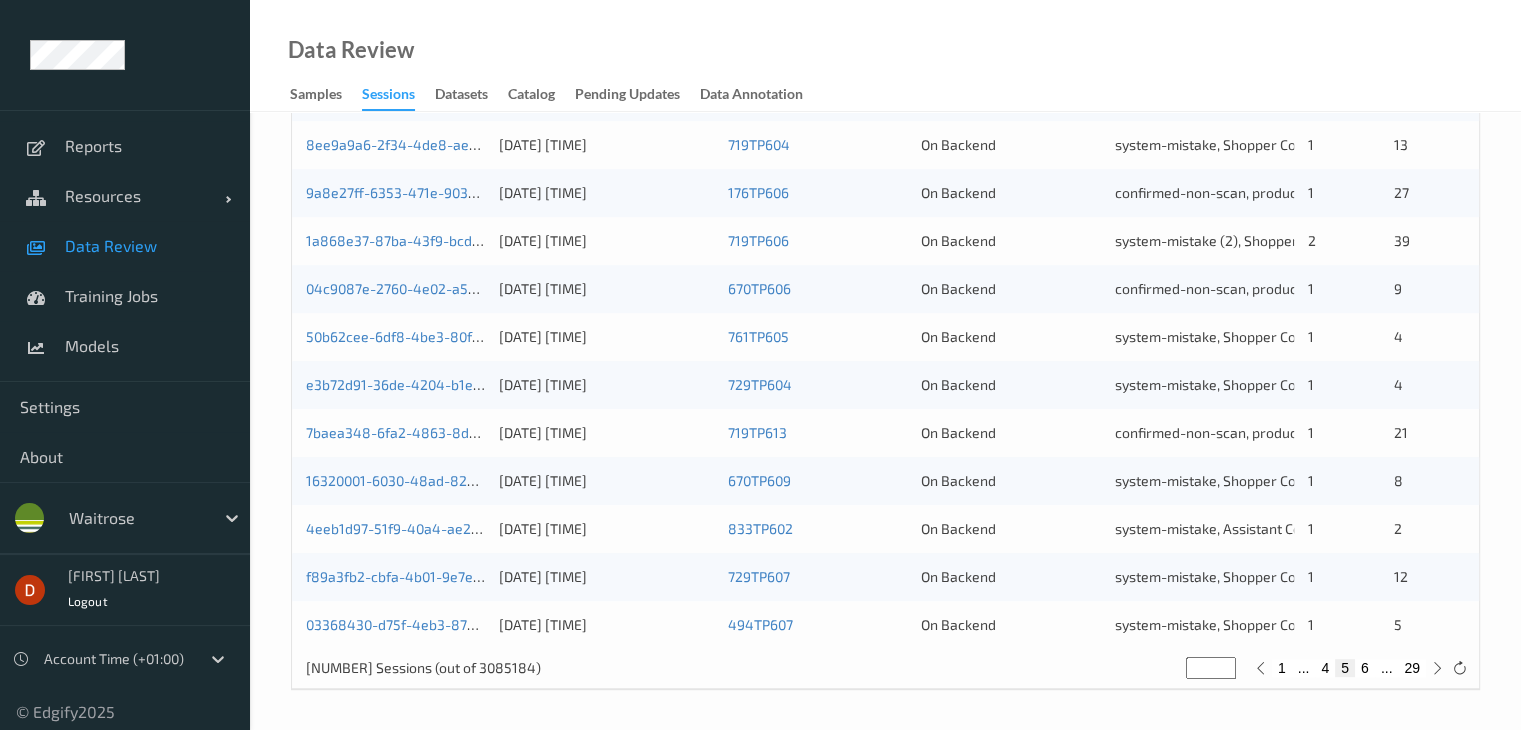 scroll, scrollTop: 931, scrollLeft: 0, axis: vertical 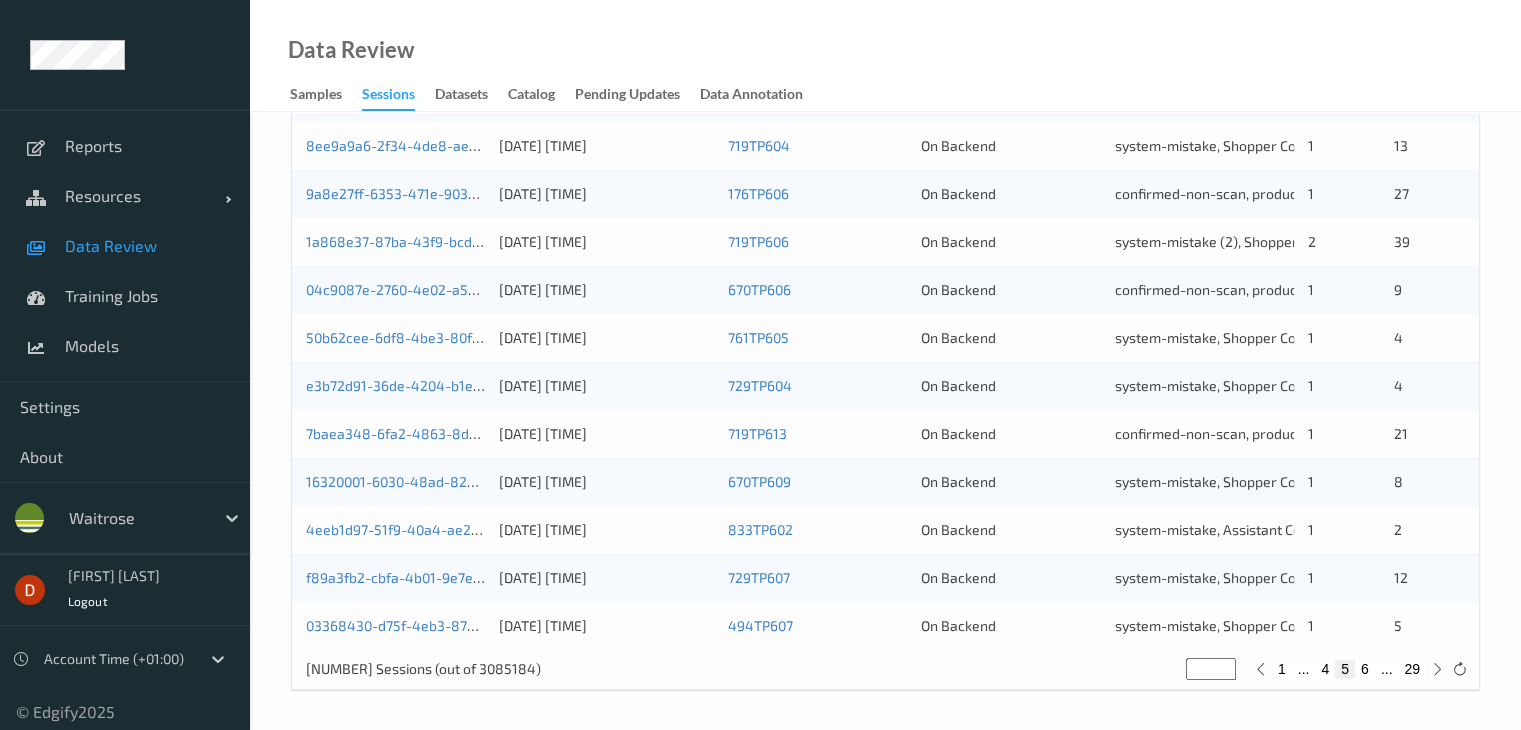 click on "6" at bounding box center (1365, 669) 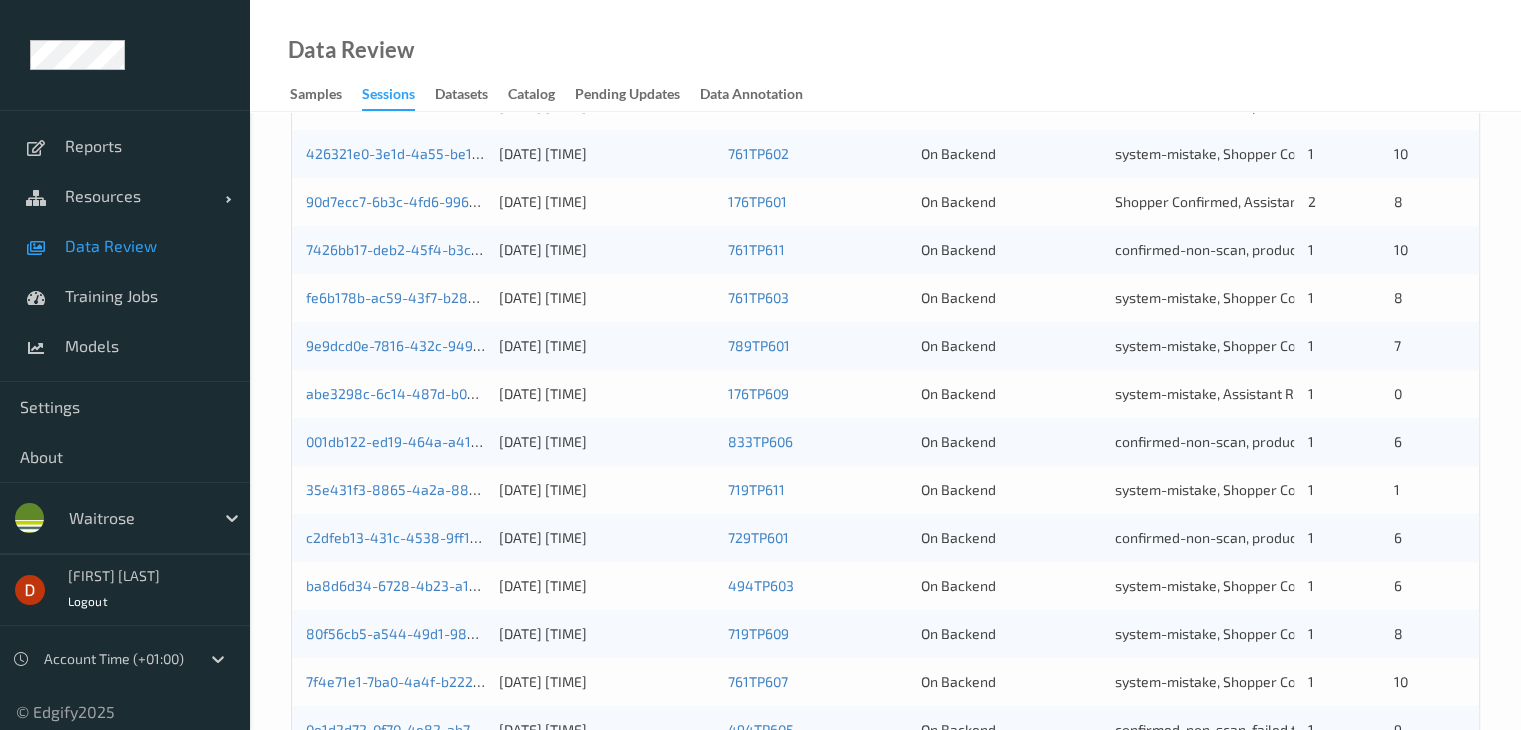 scroll, scrollTop: 932, scrollLeft: 0, axis: vertical 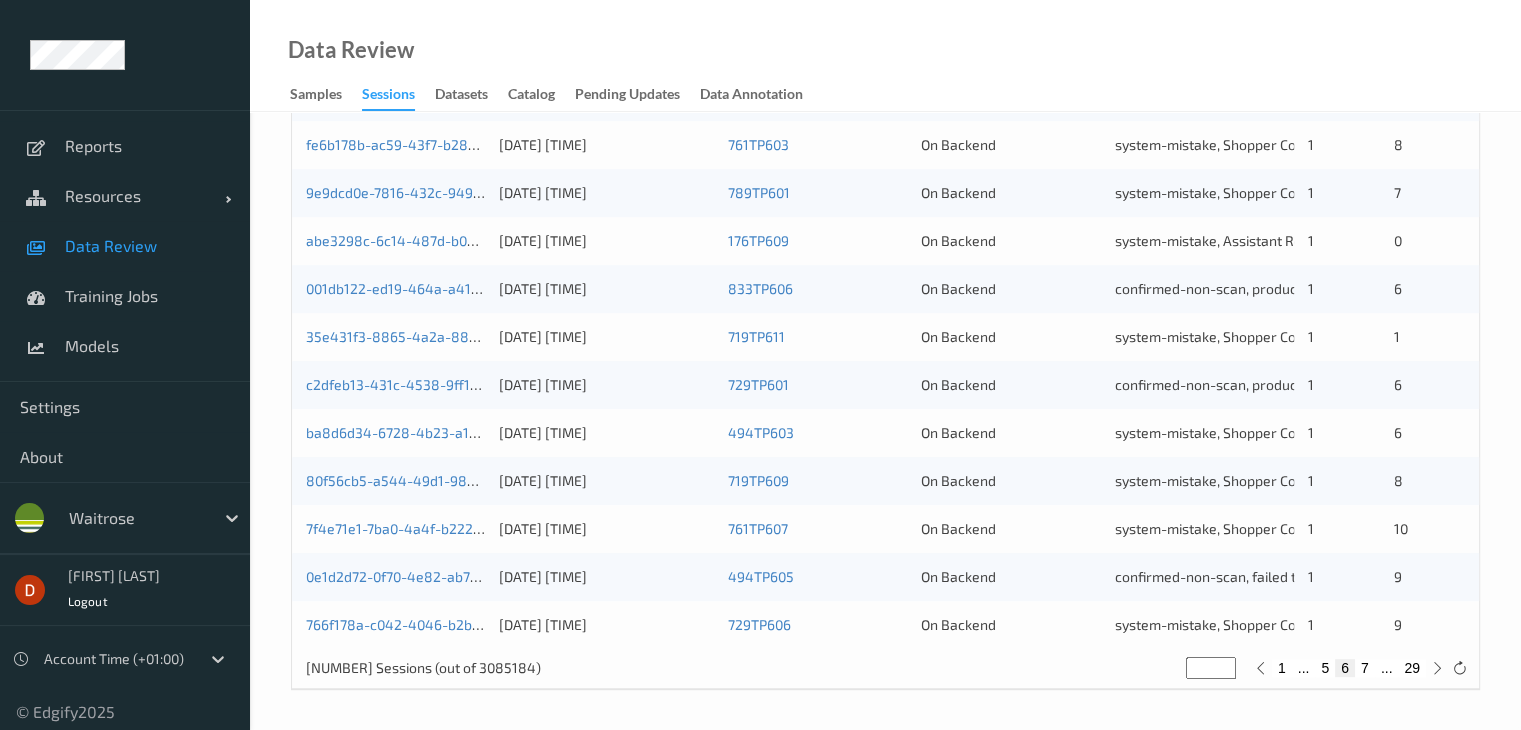 click on "7" at bounding box center [1365, 668] 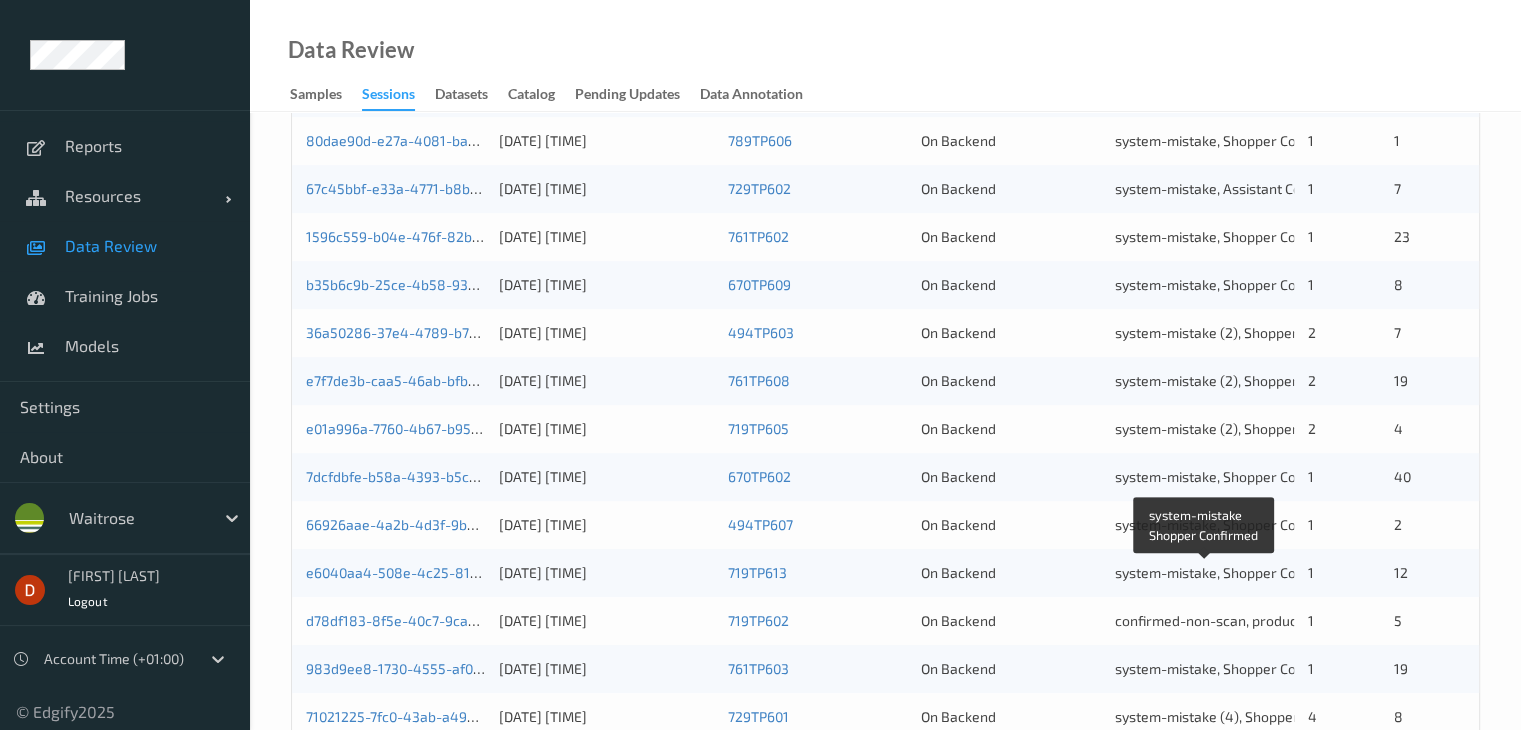 scroll, scrollTop: 932, scrollLeft: 0, axis: vertical 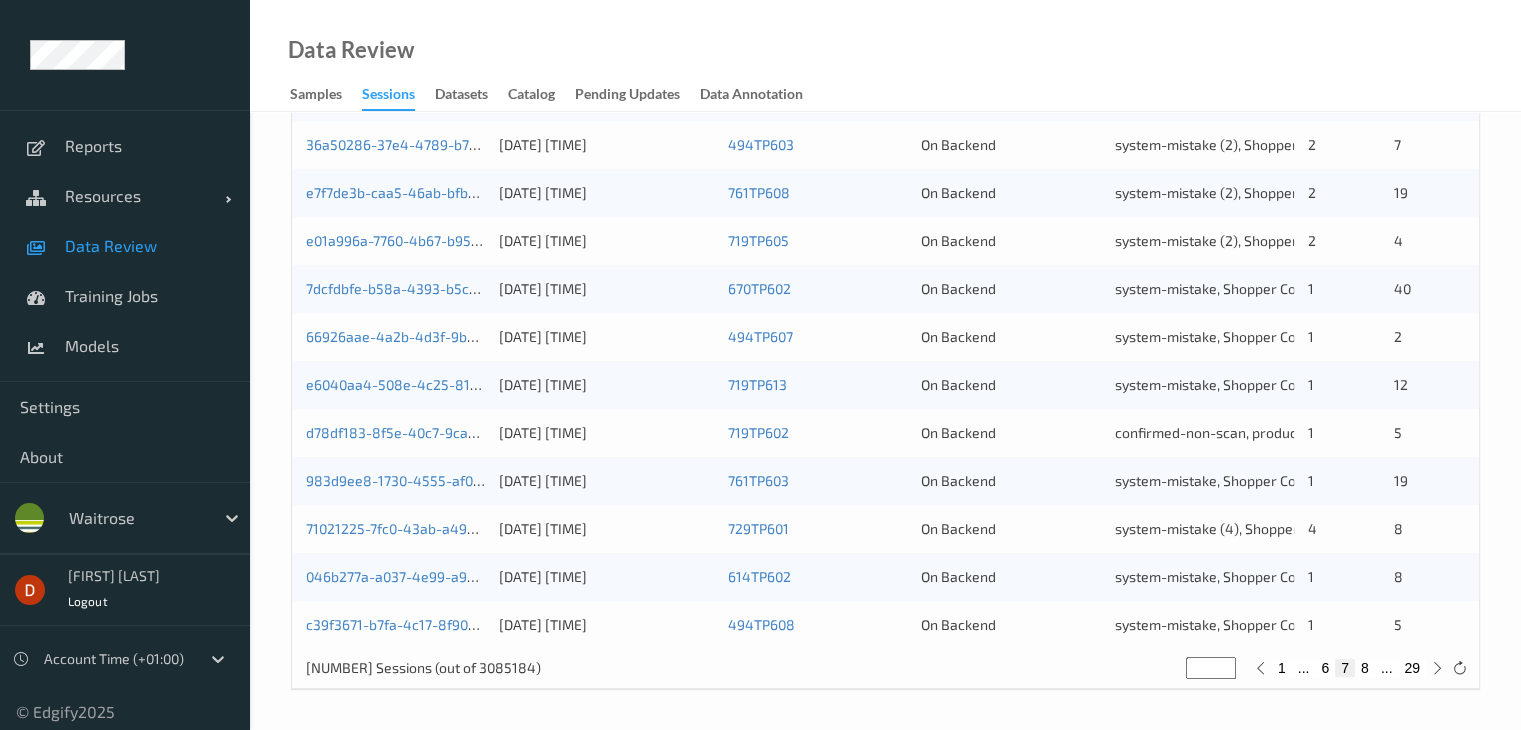 click on "8" at bounding box center [1365, 668] 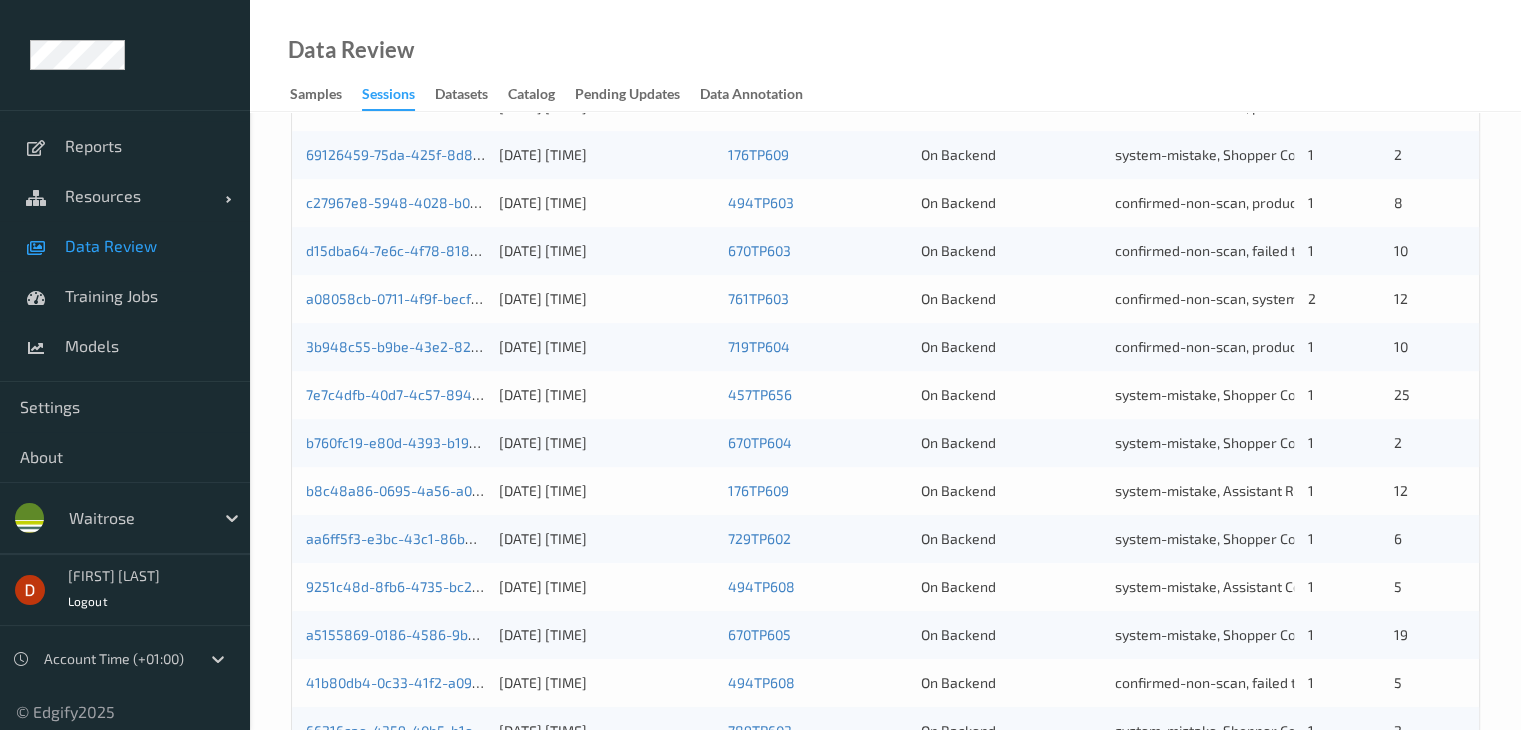 scroll, scrollTop: 932, scrollLeft: 0, axis: vertical 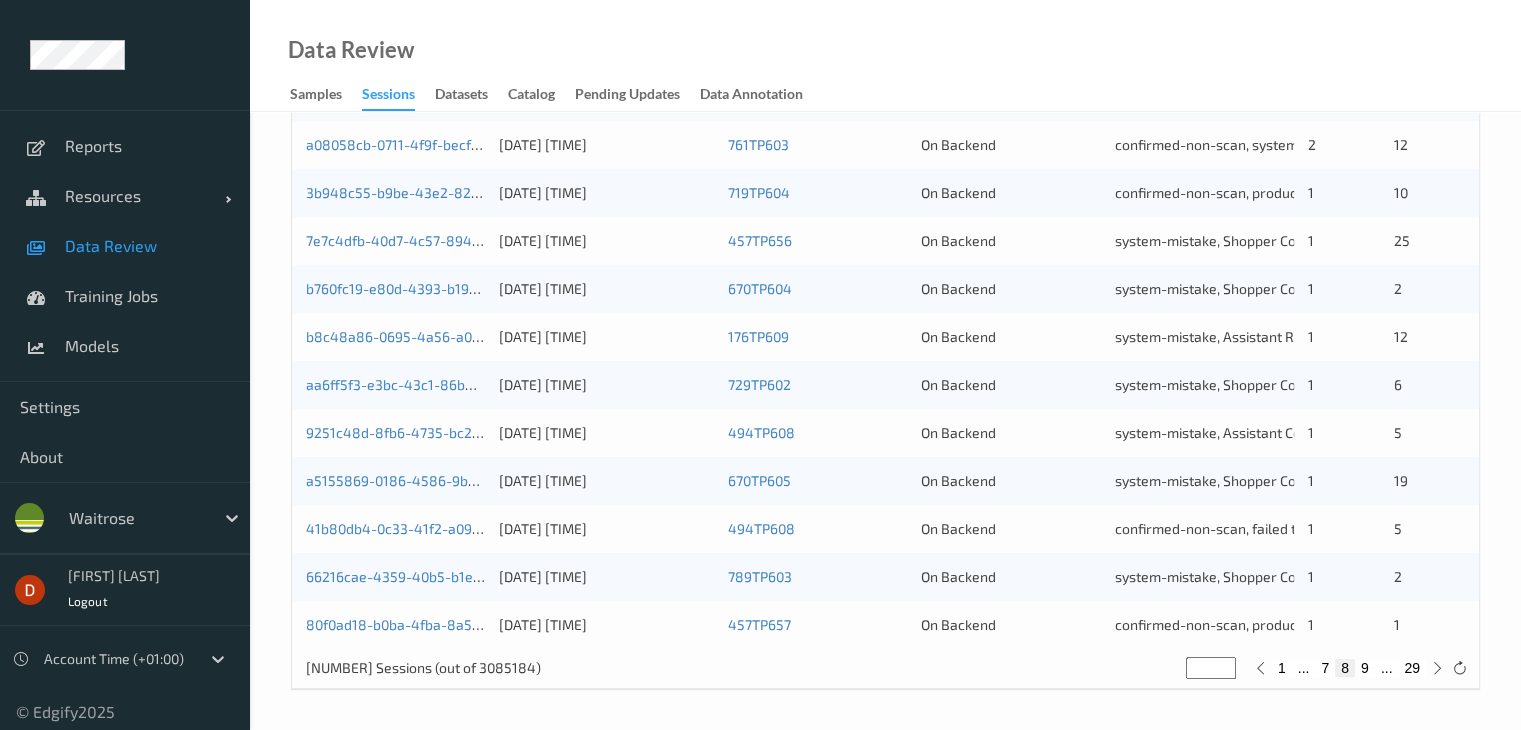 click on "9" at bounding box center (1365, 668) 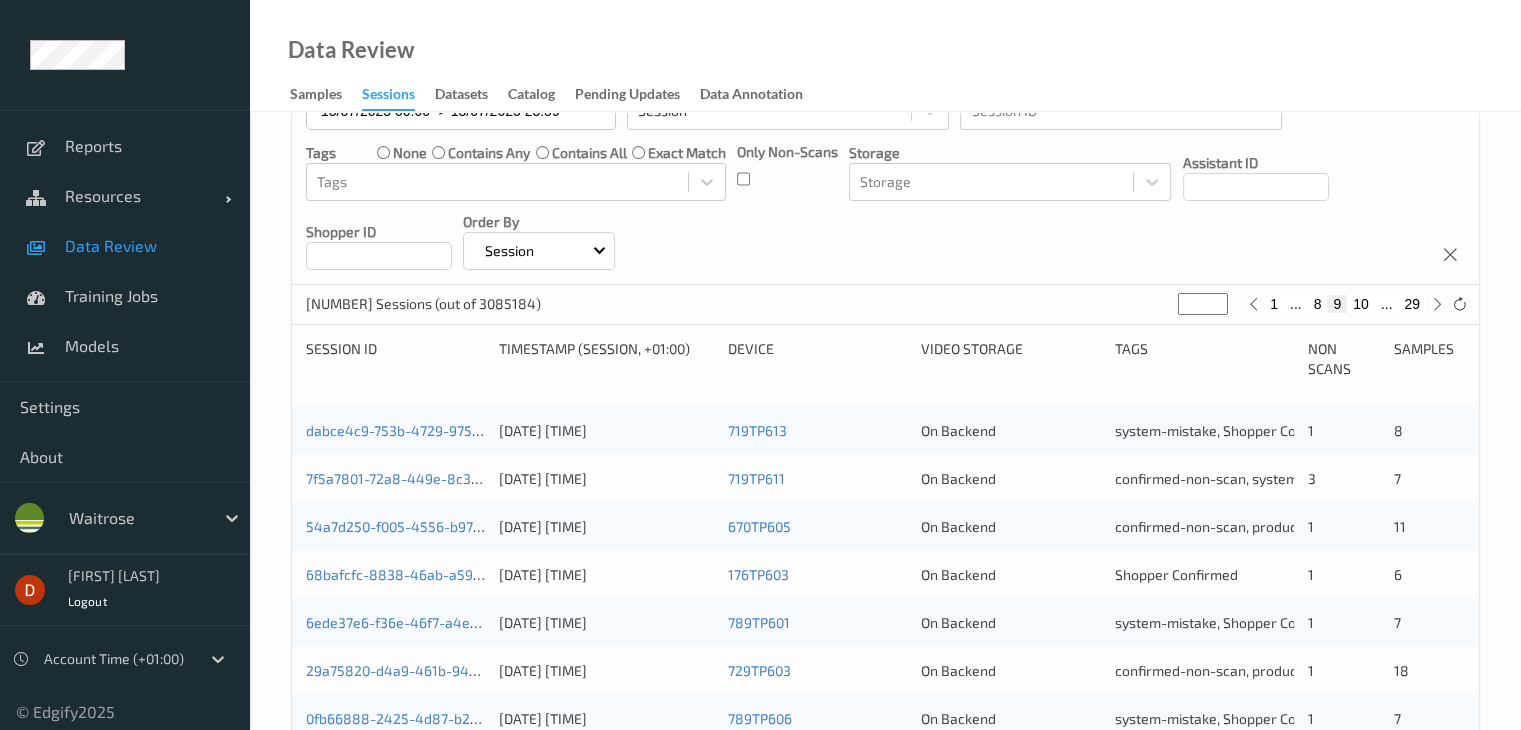scroll, scrollTop: 296, scrollLeft: 0, axis: vertical 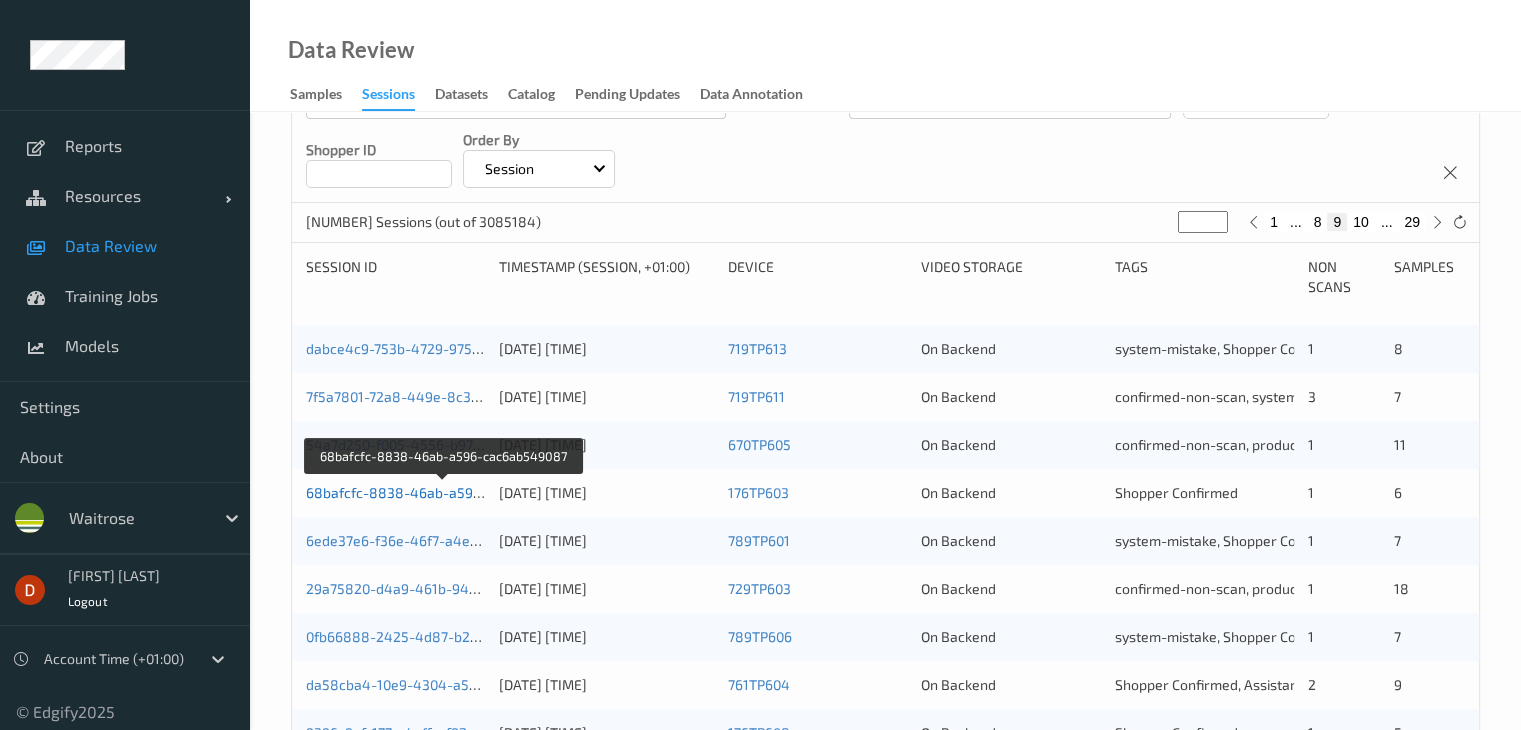 click on "68bafcfc-8838-46ab-a596-cac6ab549087" at bounding box center [444, 492] 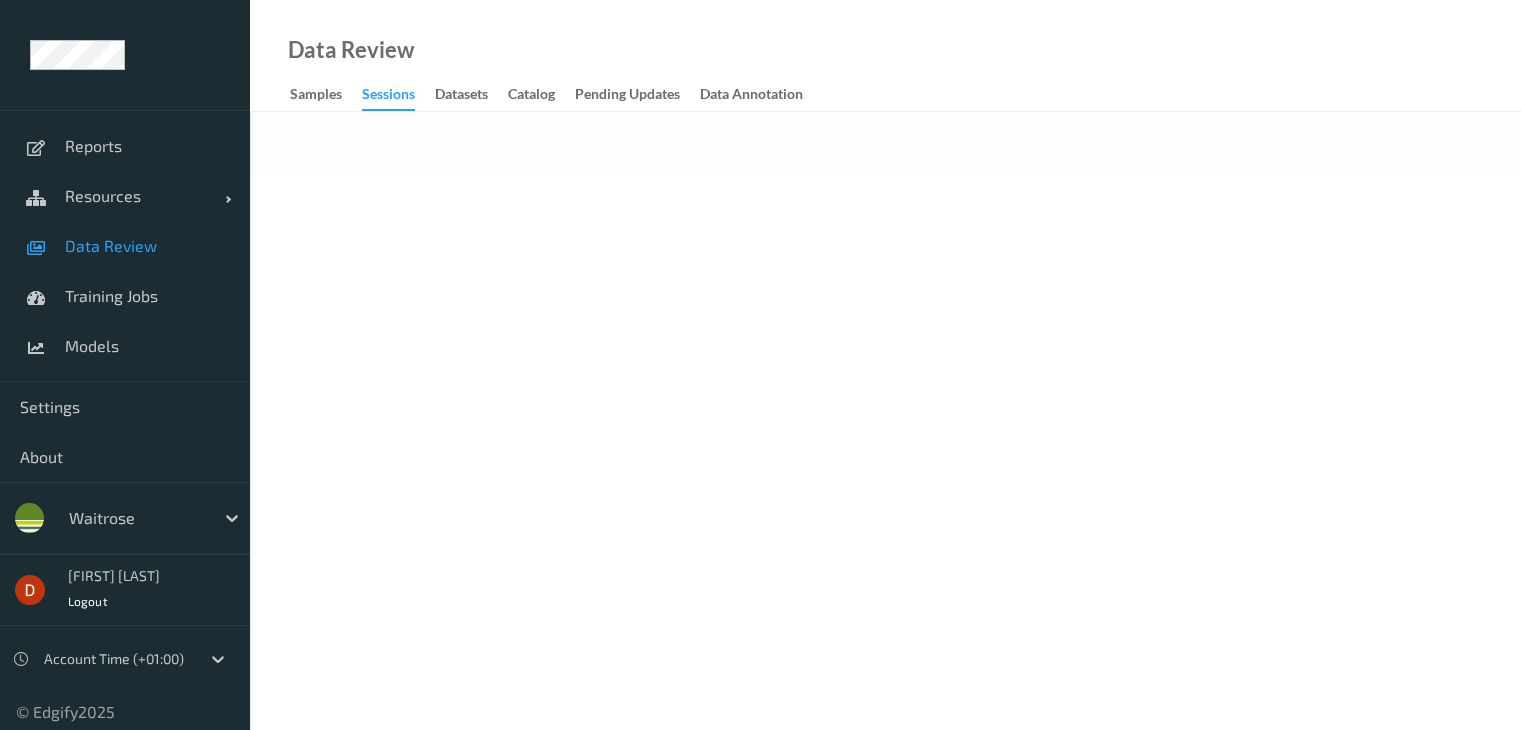 scroll, scrollTop: 0, scrollLeft: 0, axis: both 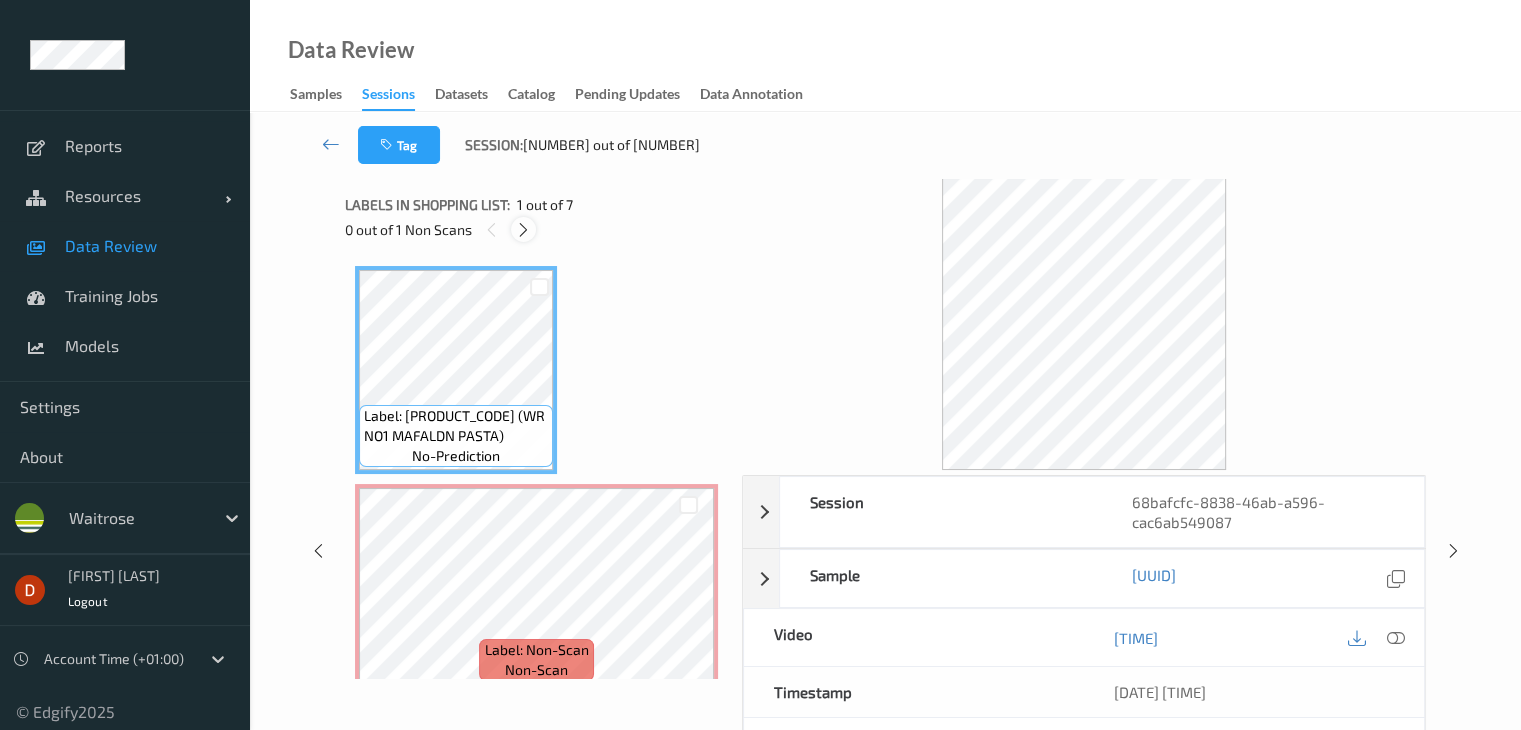 drag, startPoint x: 531, startPoint y: 218, endPoint x: 523, endPoint y: 237, distance: 20.615528 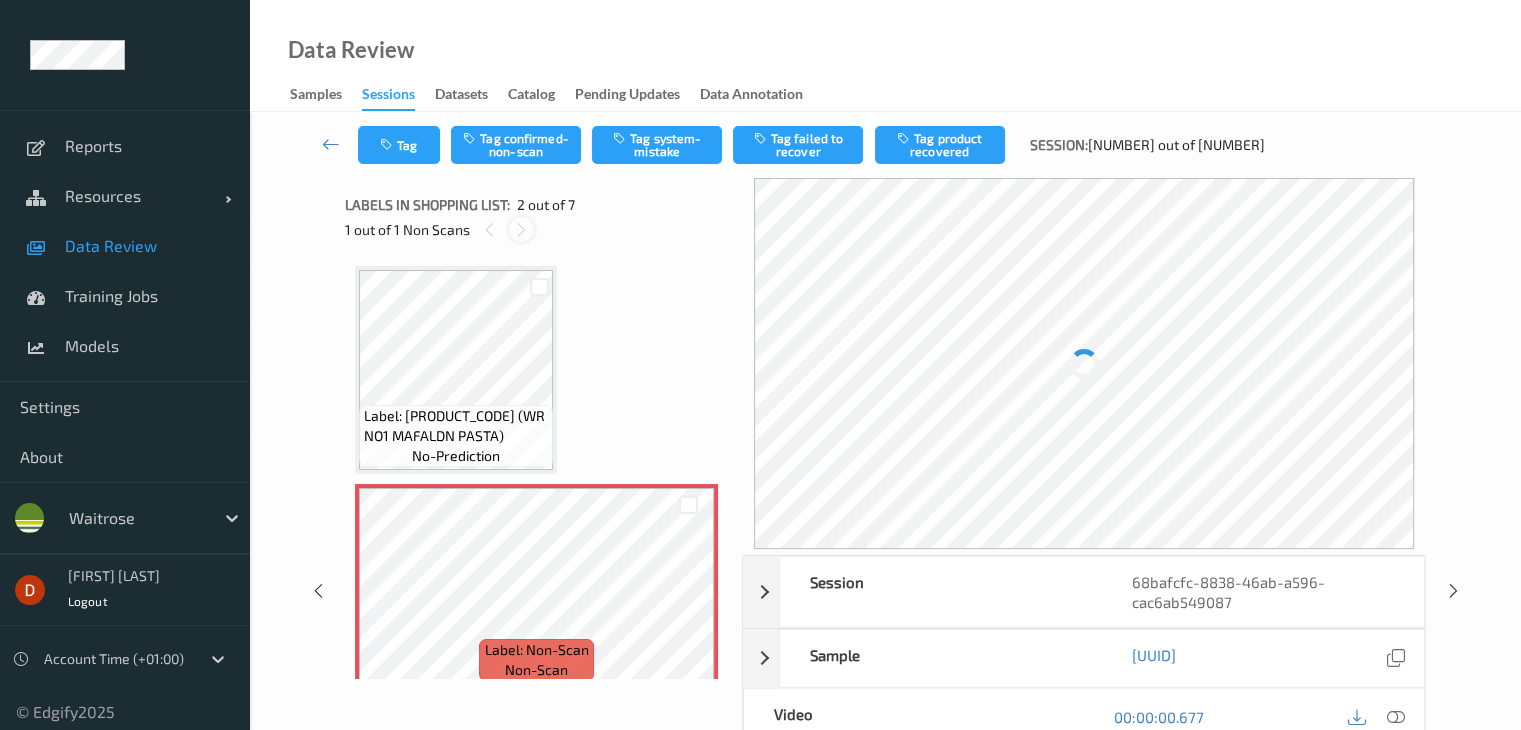 scroll, scrollTop: 10, scrollLeft: 0, axis: vertical 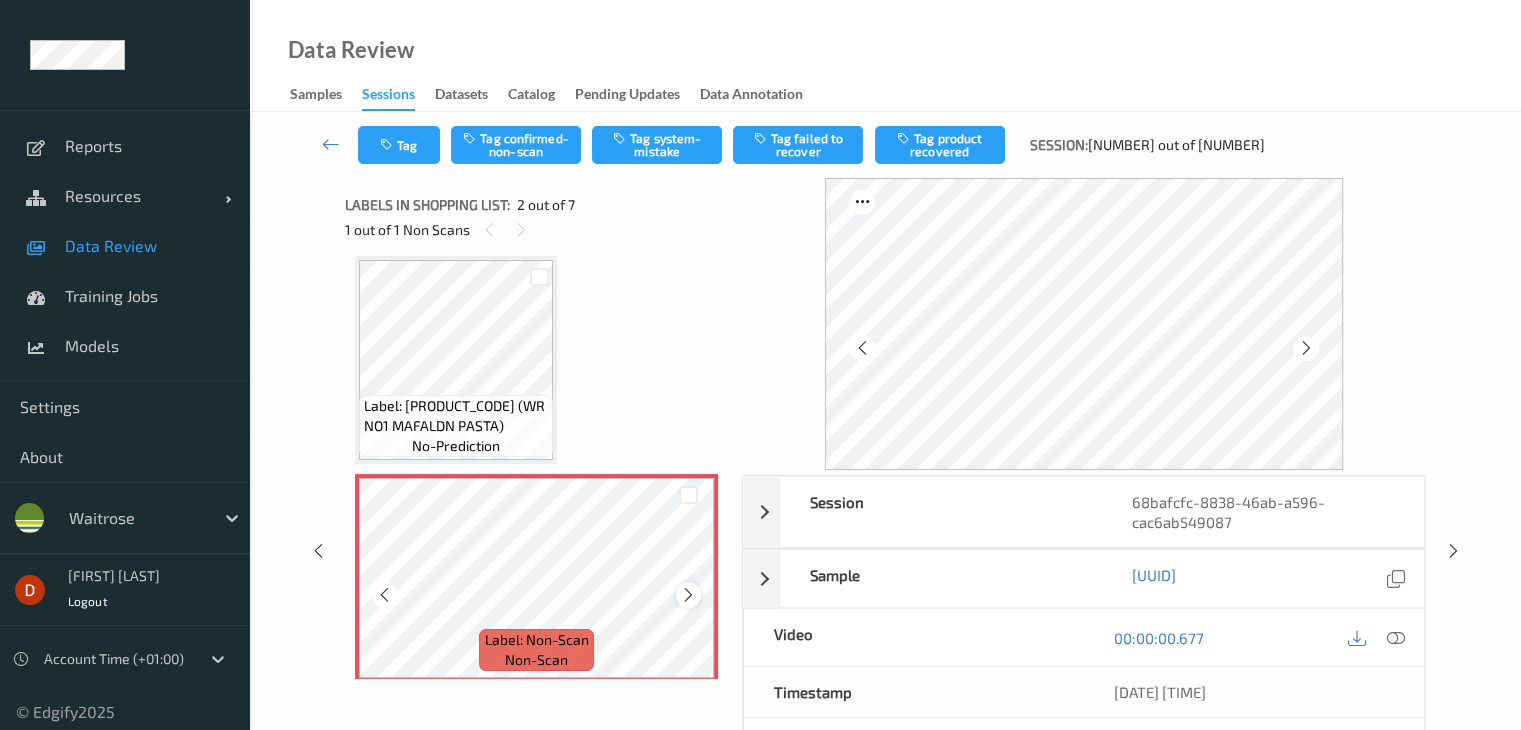 click at bounding box center (688, 595) 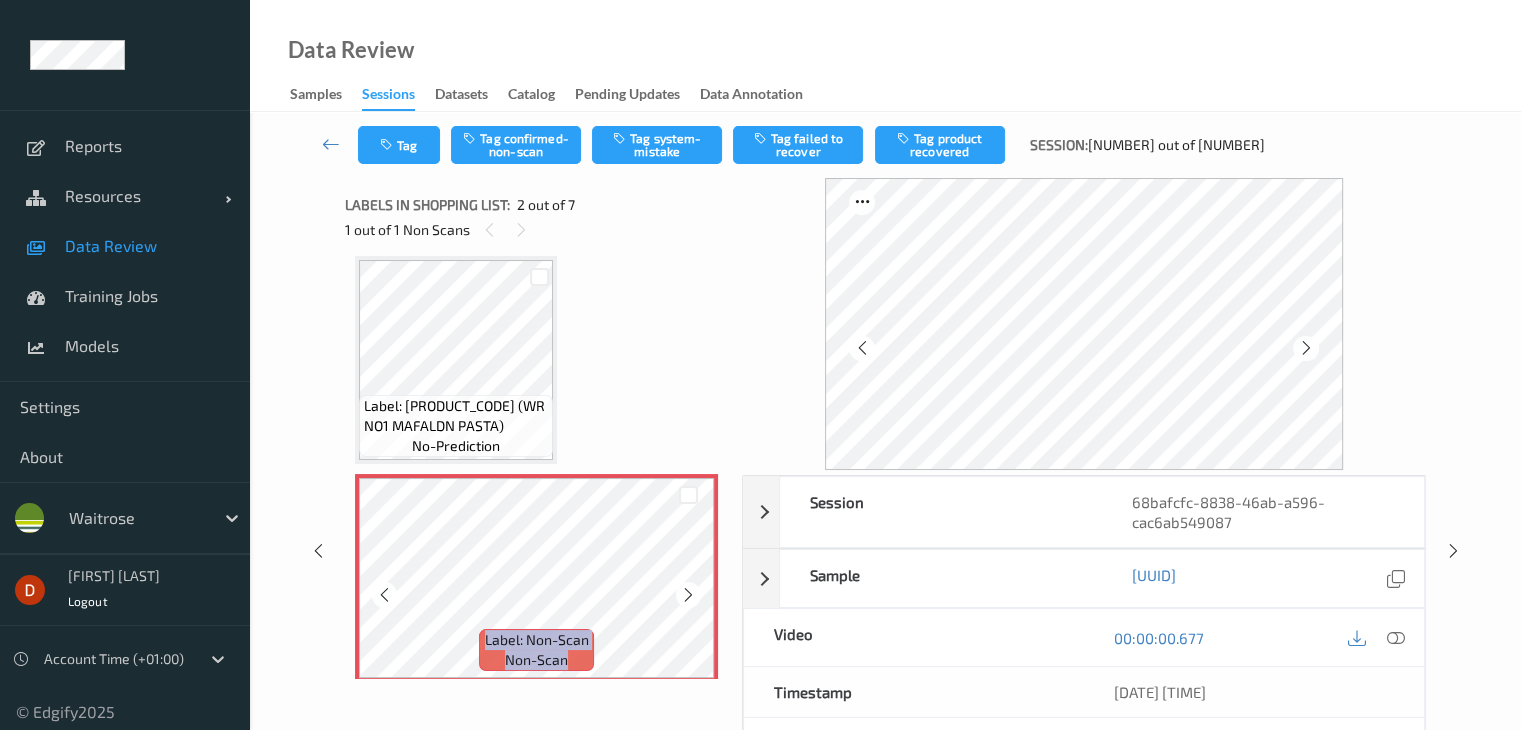 click at bounding box center [688, 595] 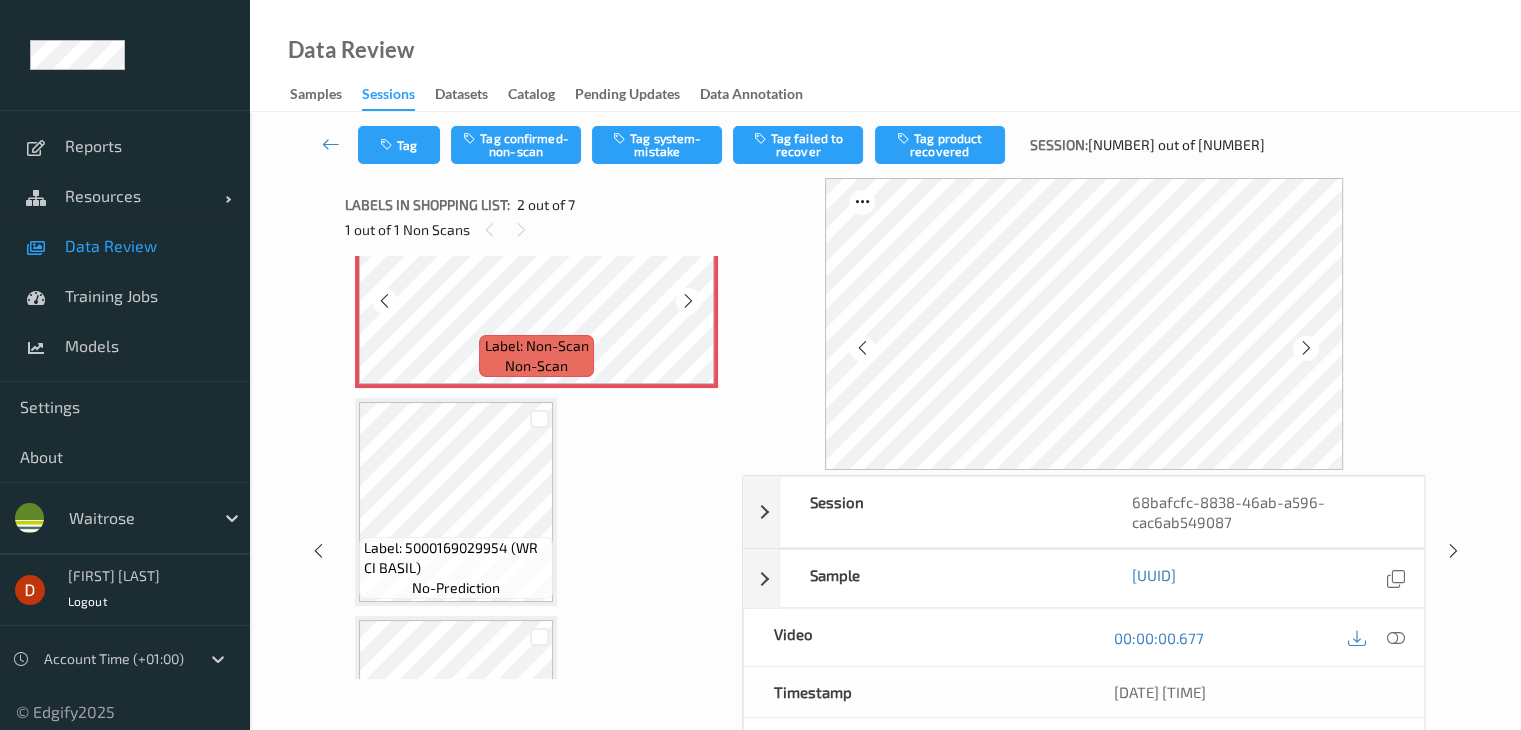 scroll, scrollTop: 311, scrollLeft: 0, axis: vertical 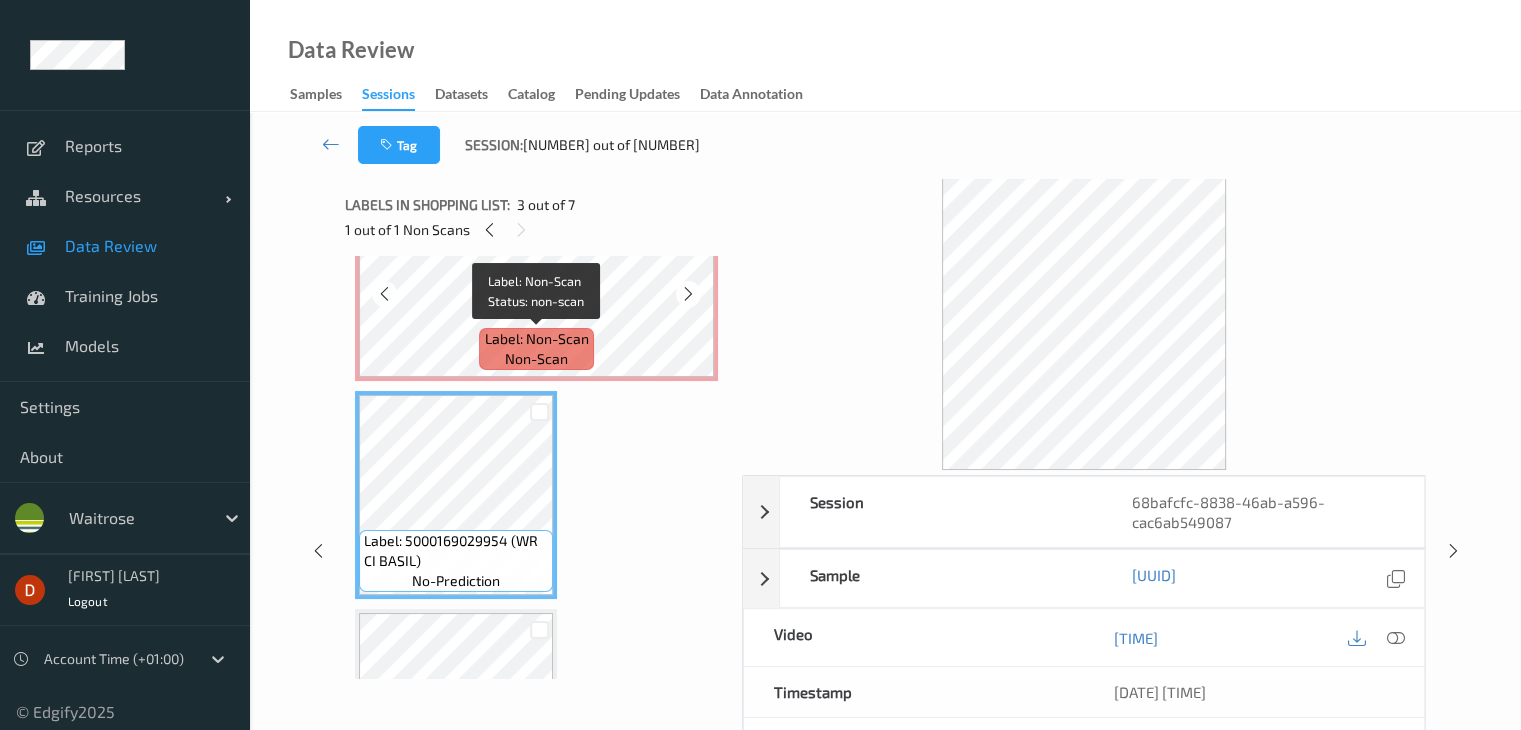 click on "Label: Non-Scan non-scan" at bounding box center [536, 349] 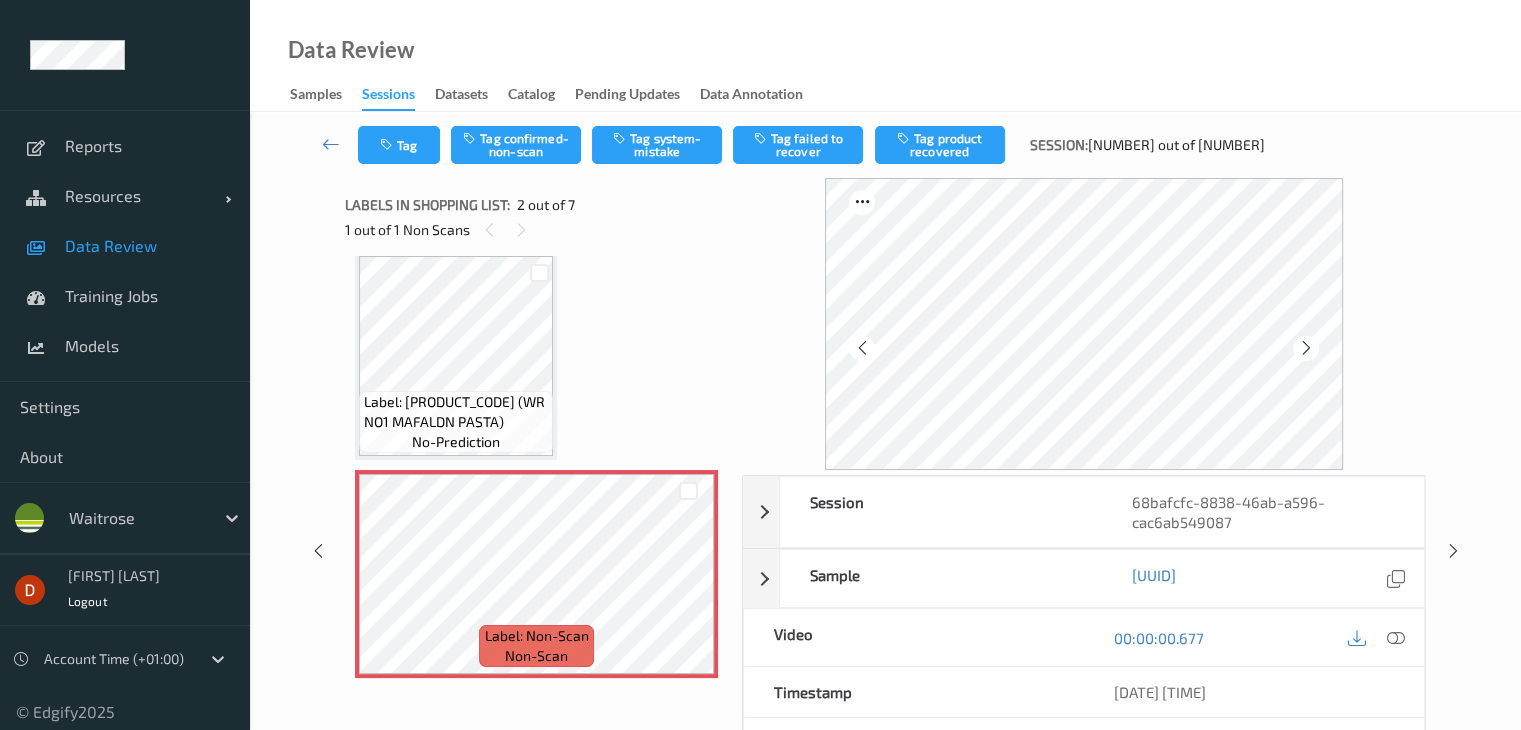 scroll, scrollTop: 0, scrollLeft: 0, axis: both 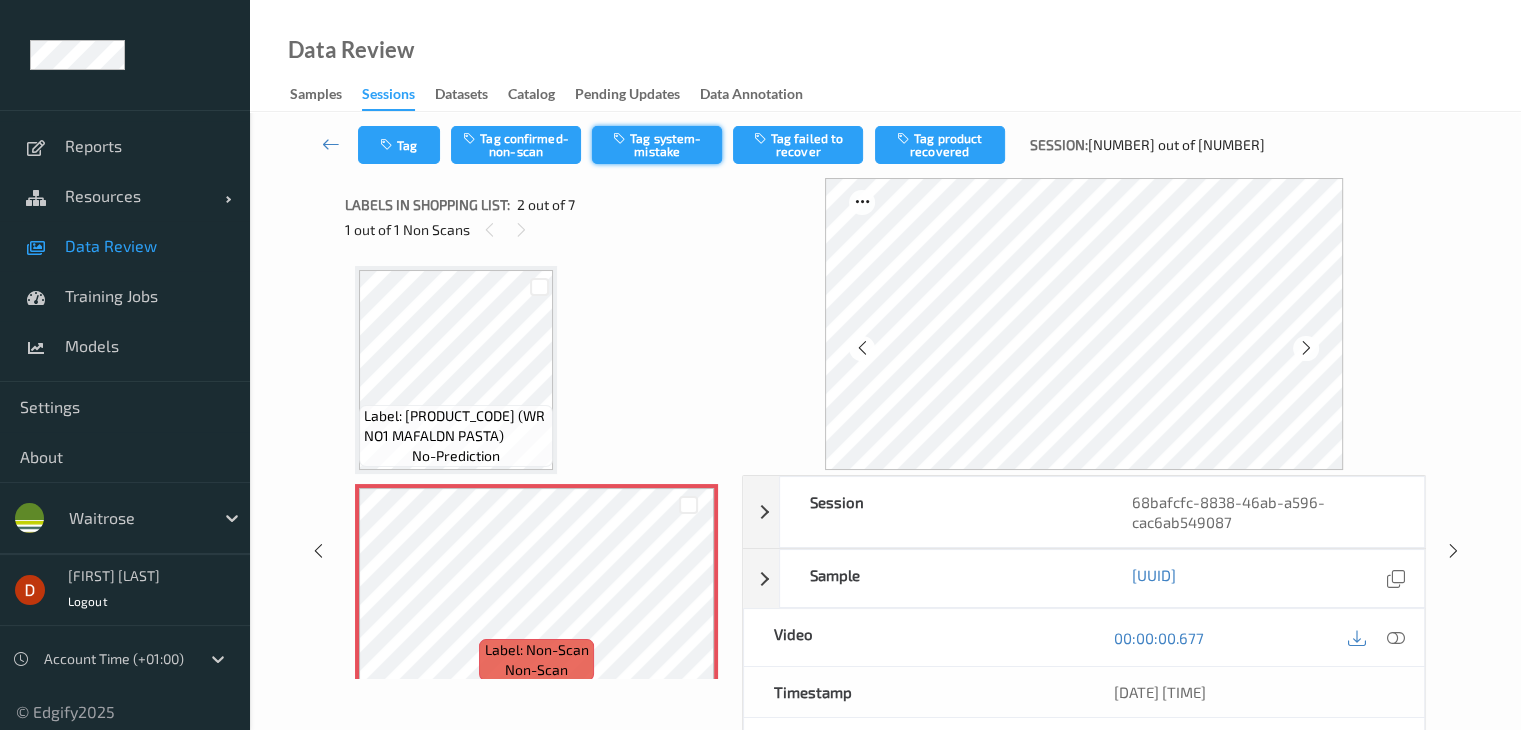 click on "Tag   system-mistake" at bounding box center (657, 145) 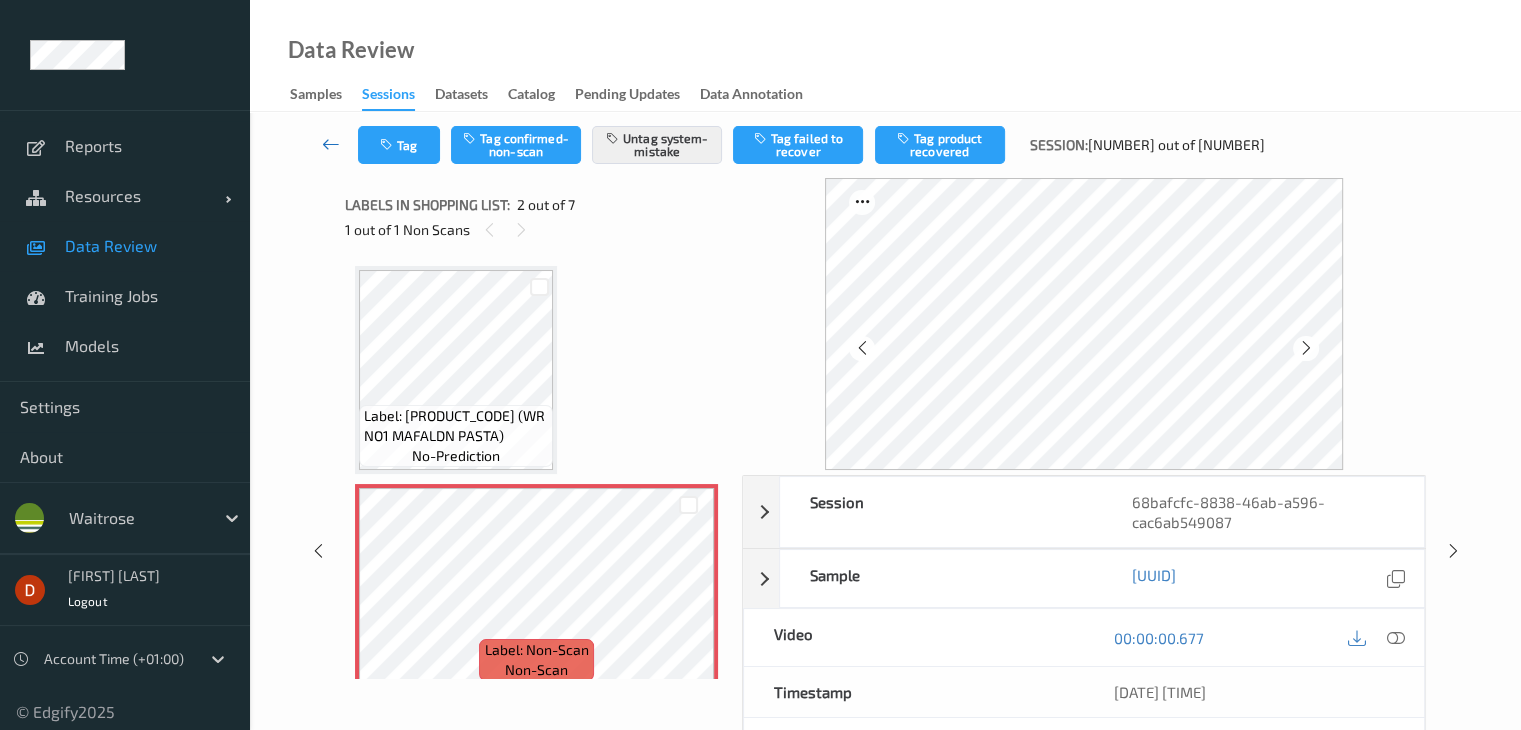 click at bounding box center (331, 144) 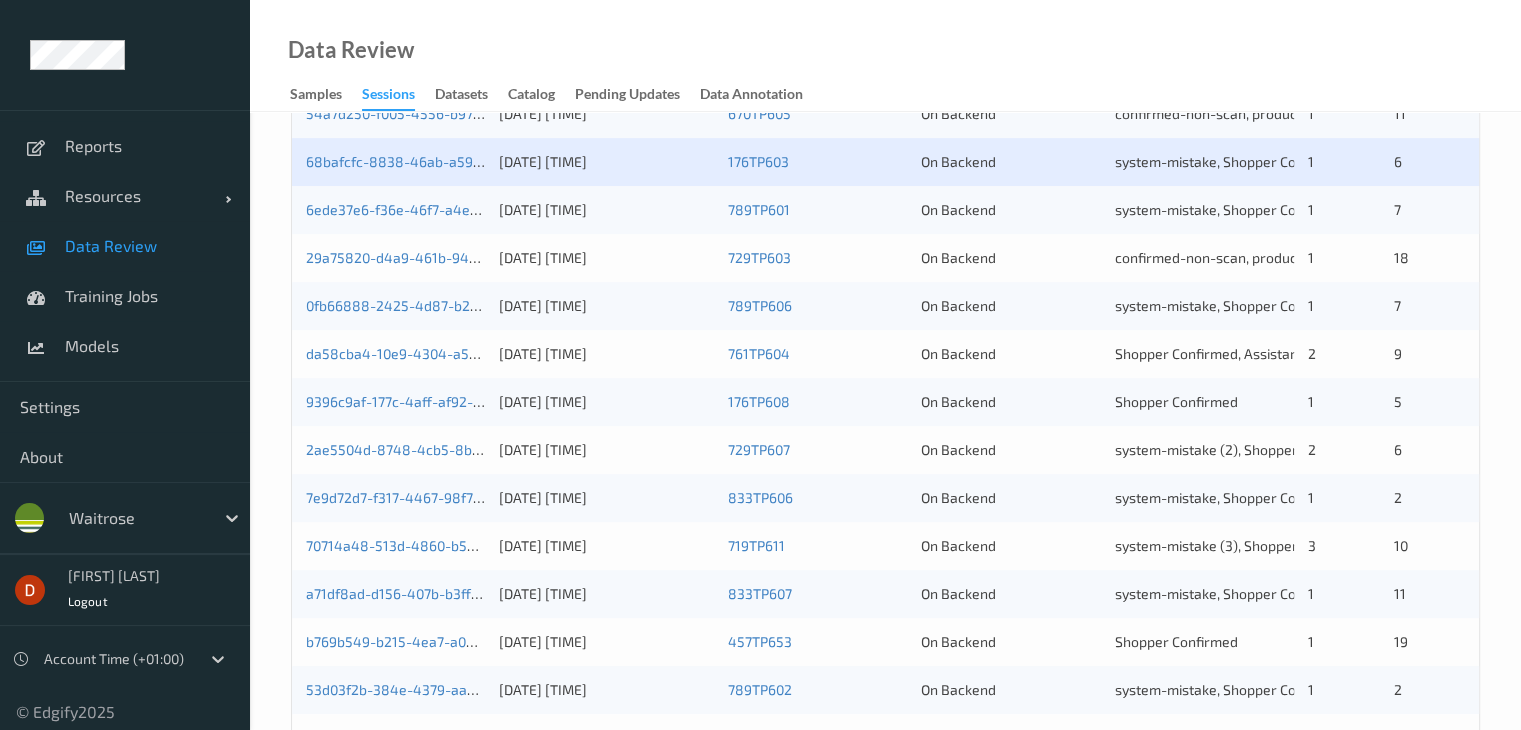 scroll, scrollTop: 548, scrollLeft: 0, axis: vertical 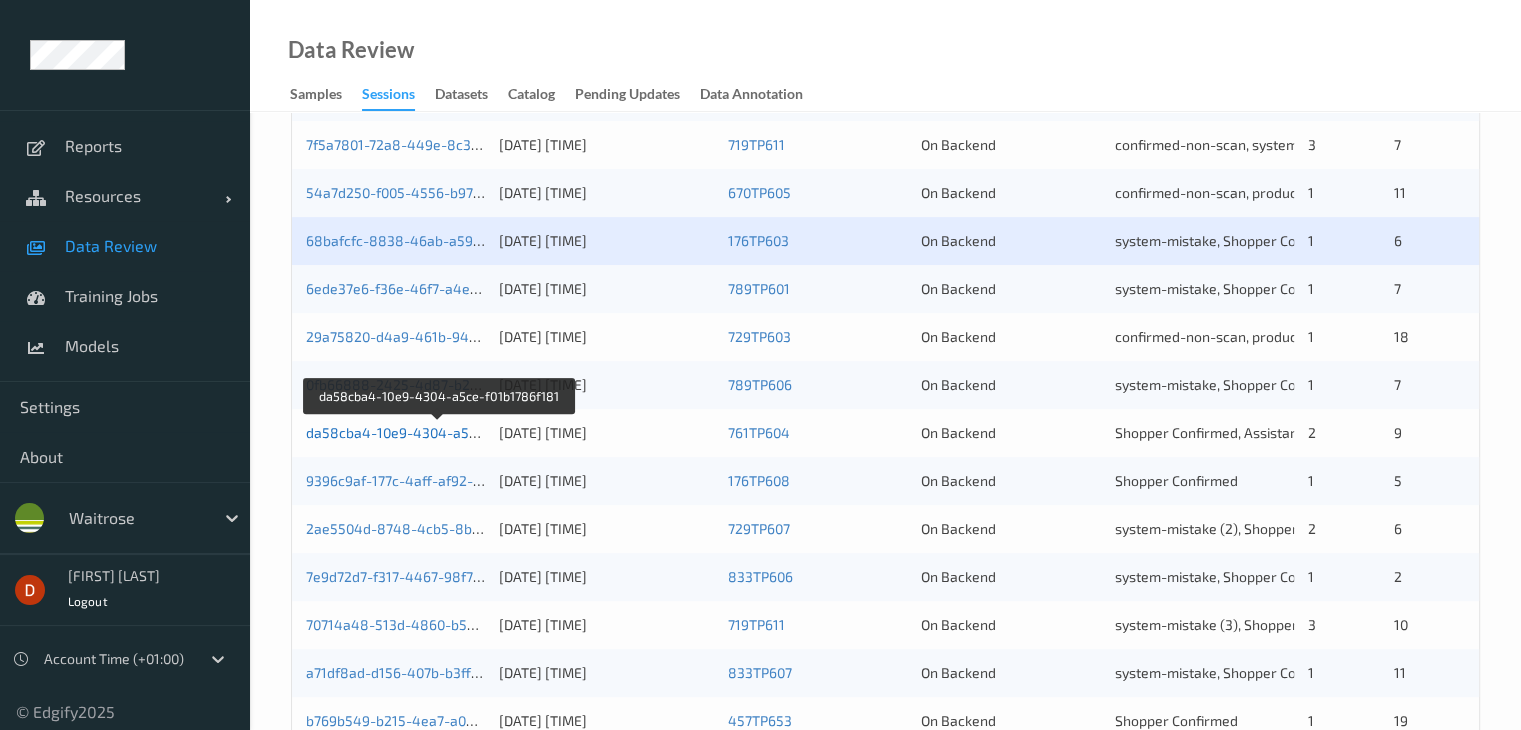 click on "da58cba4-10e9-4304-a5ce-f01b1786f181" at bounding box center (439, 432) 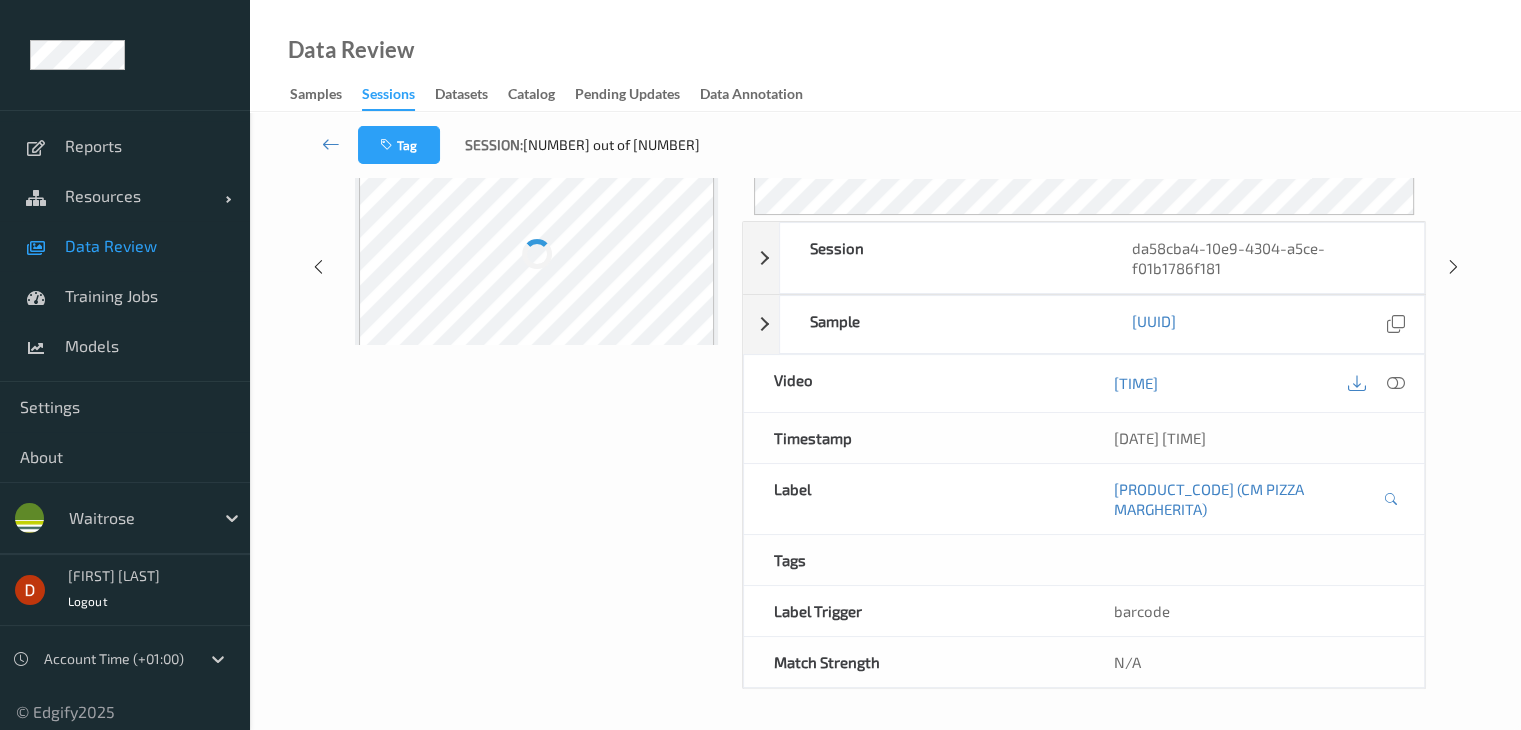 scroll, scrollTop: 0, scrollLeft: 0, axis: both 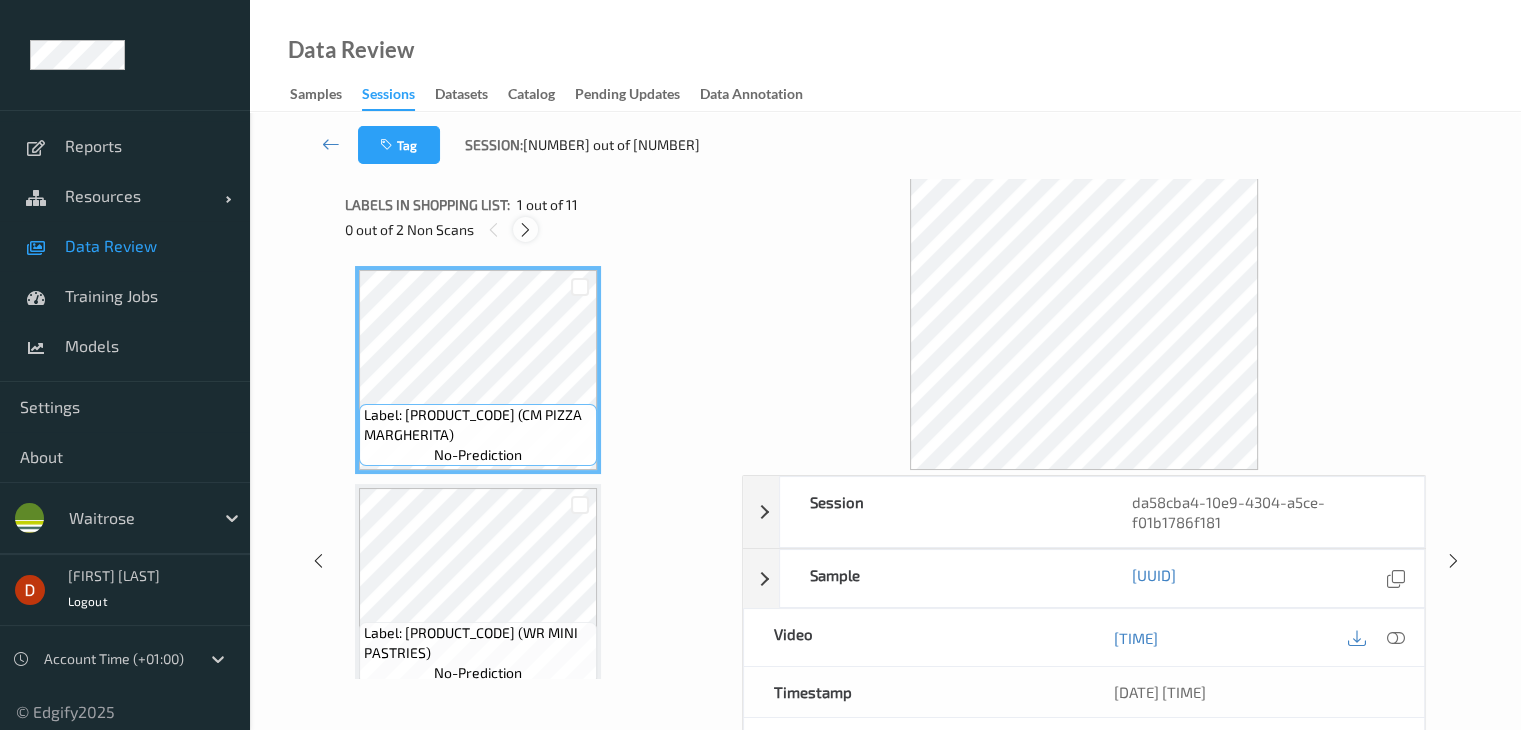 click at bounding box center [525, 230] 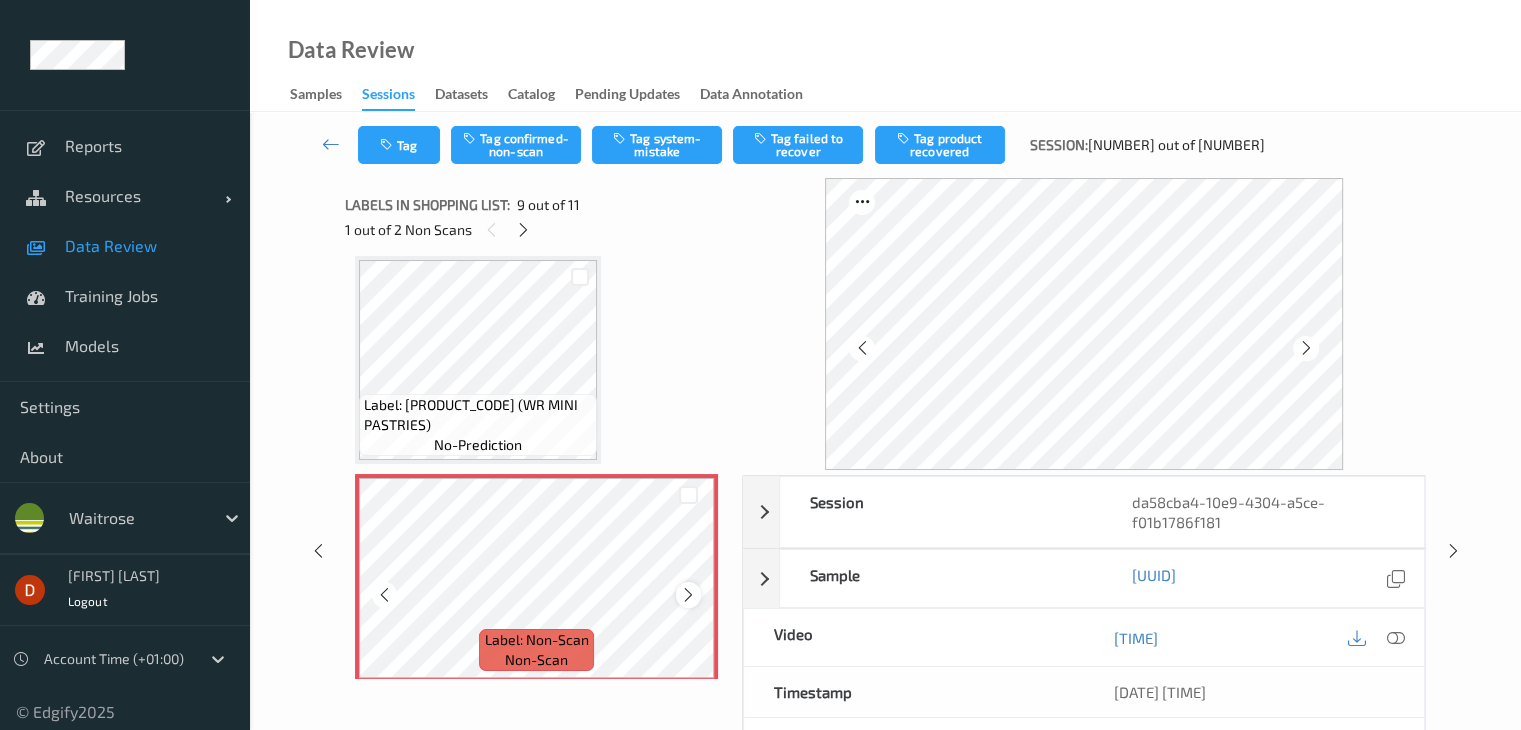 click at bounding box center (688, 594) 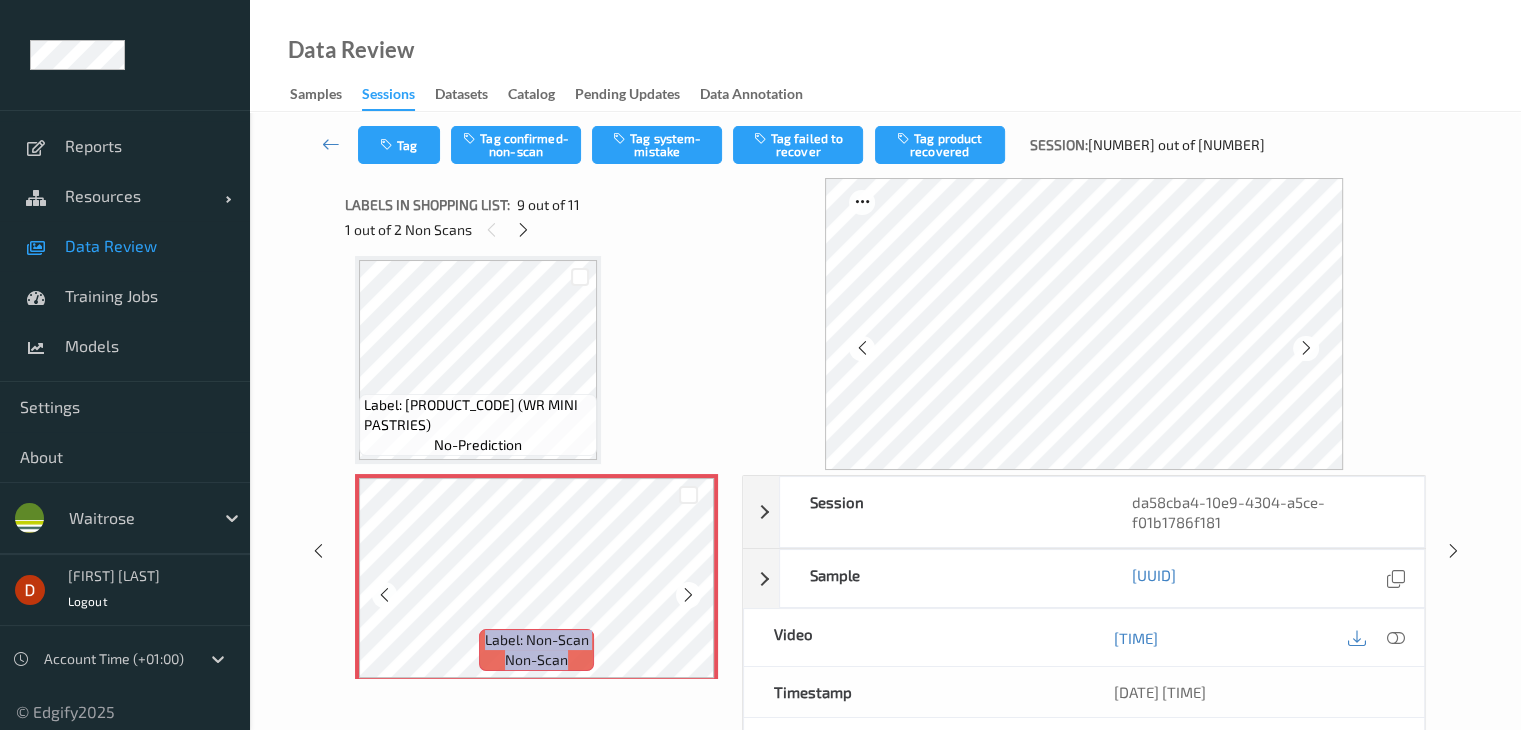 click at bounding box center (688, 594) 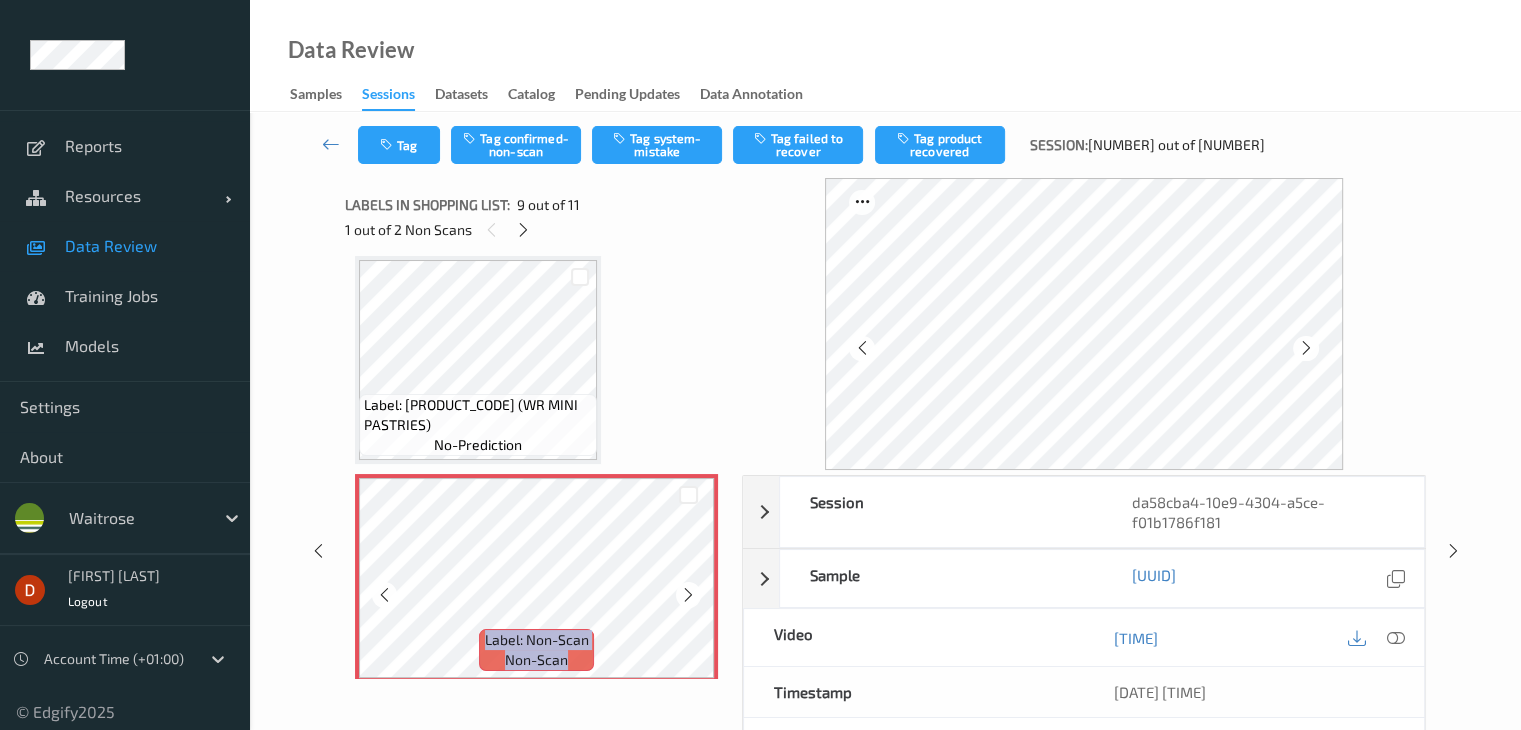 click at bounding box center [688, 594] 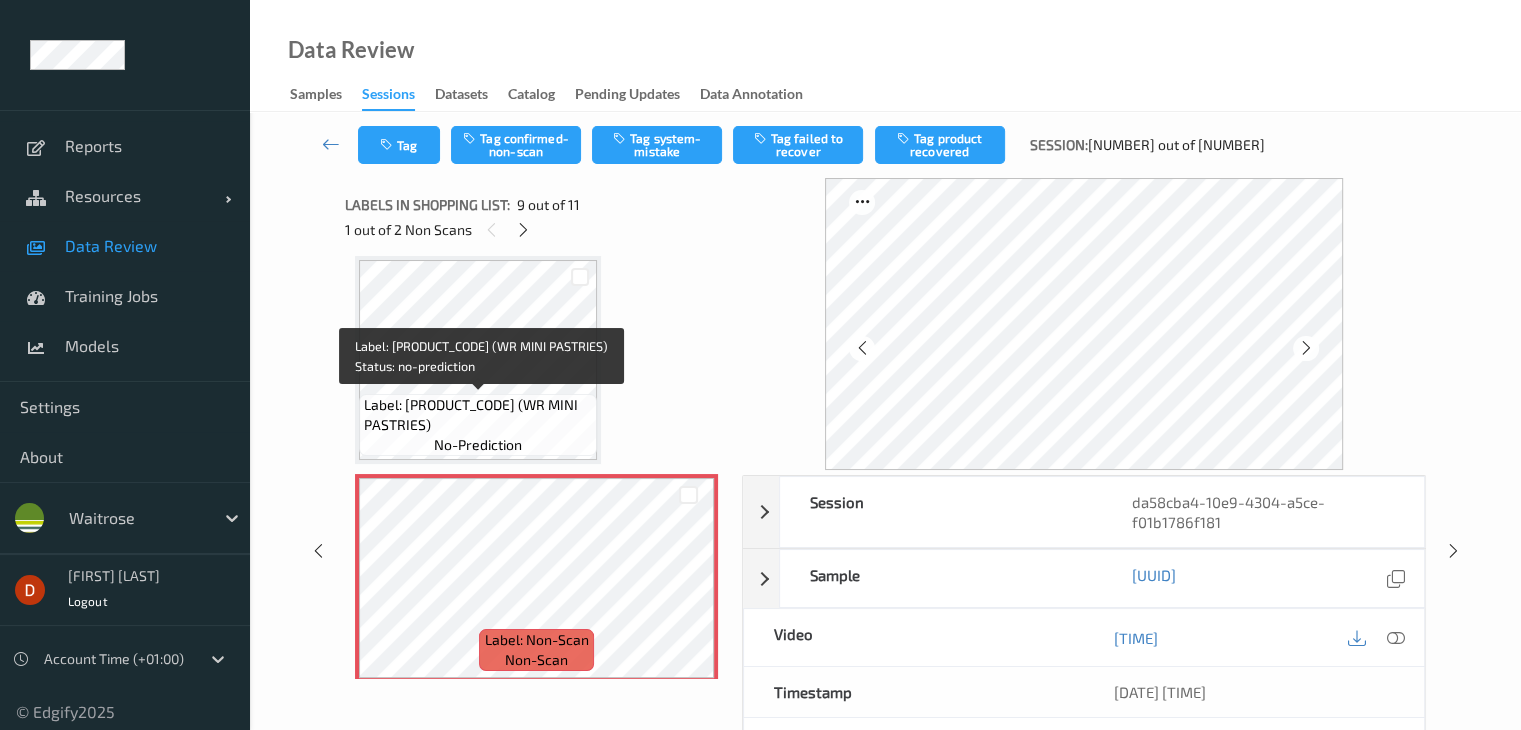 click on "Label: [PRODUCT_CODE] (WR MINI PASTRIES)" at bounding box center [478, 415] 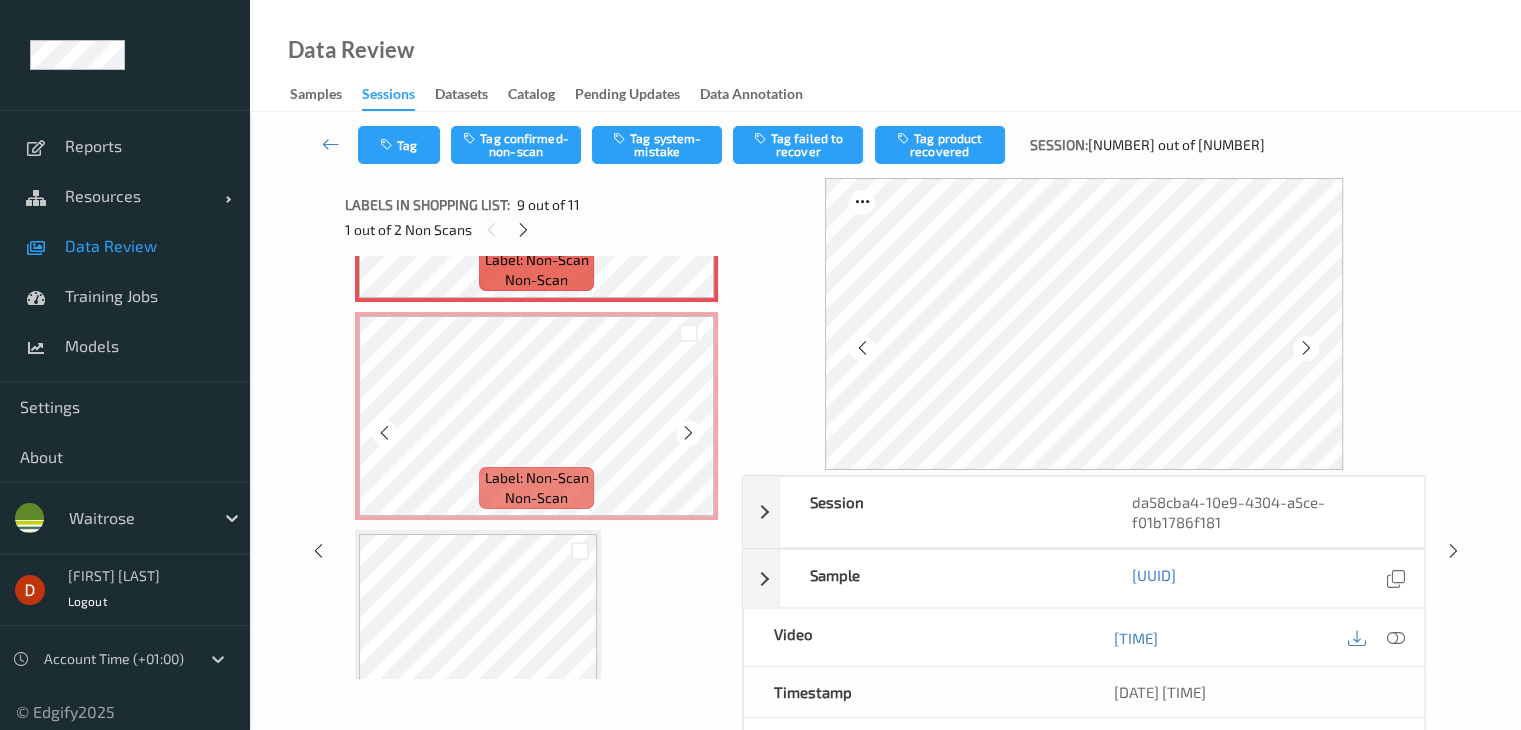 scroll, scrollTop: 1932, scrollLeft: 0, axis: vertical 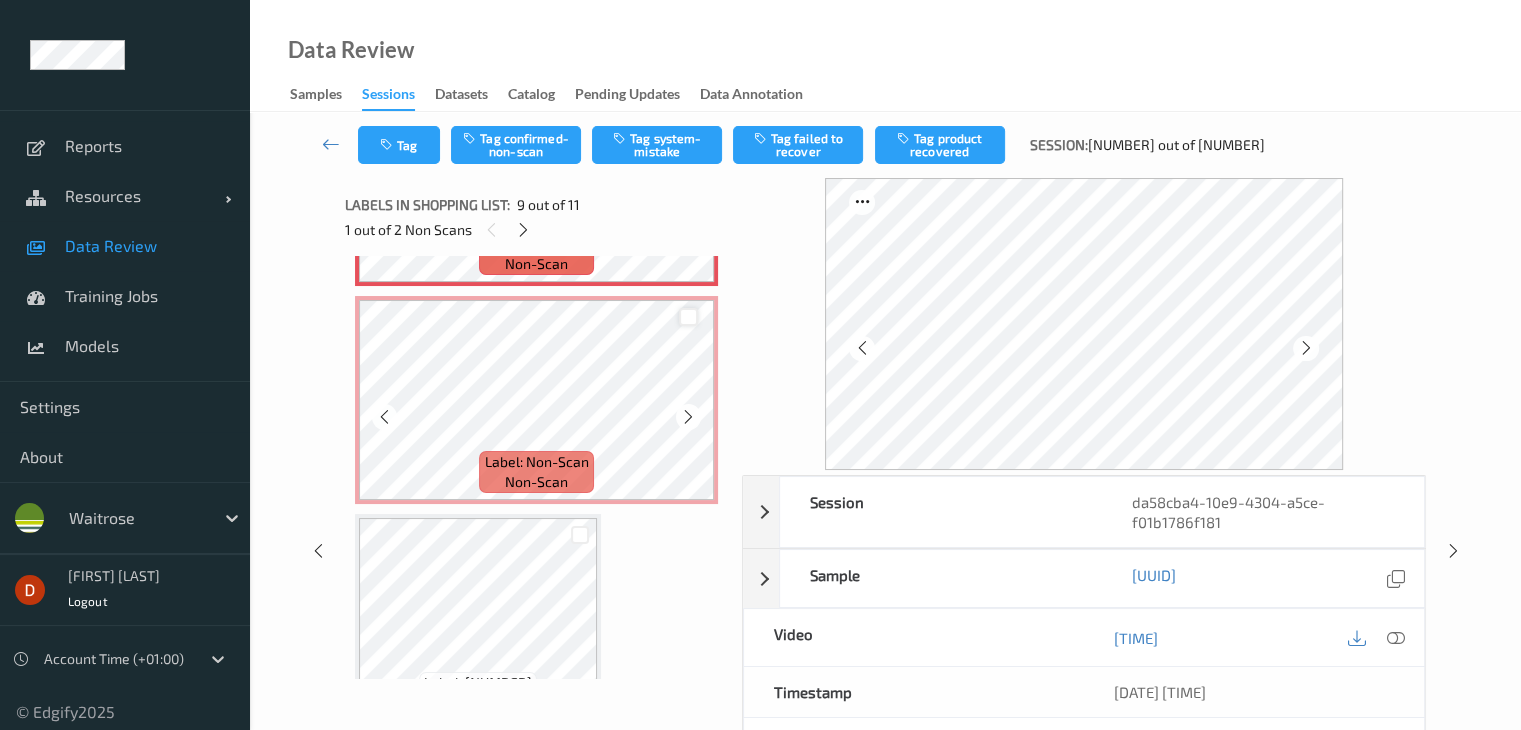 click at bounding box center [688, 317] 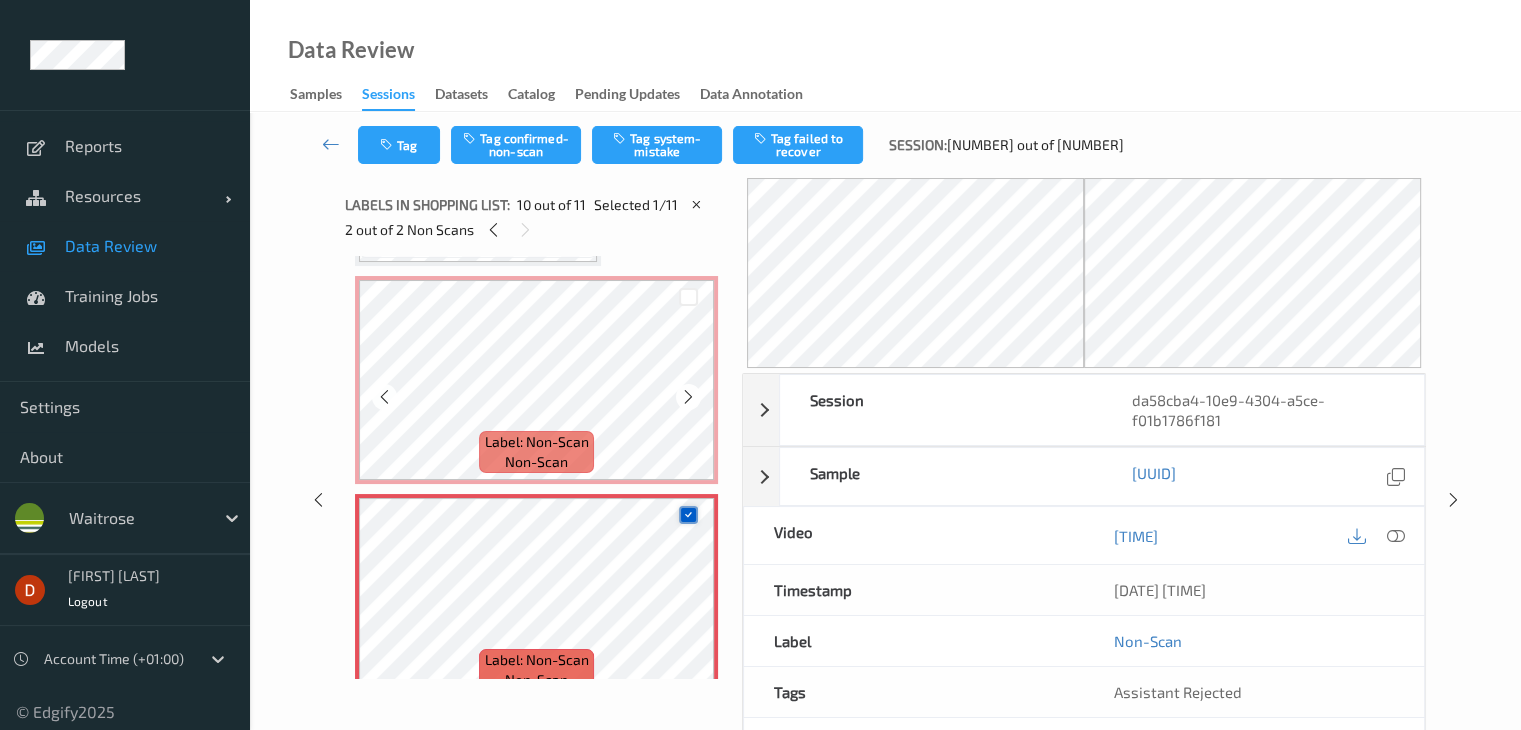 scroll, scrollTop: 1732, scrollLeft: 0, axis: vertical 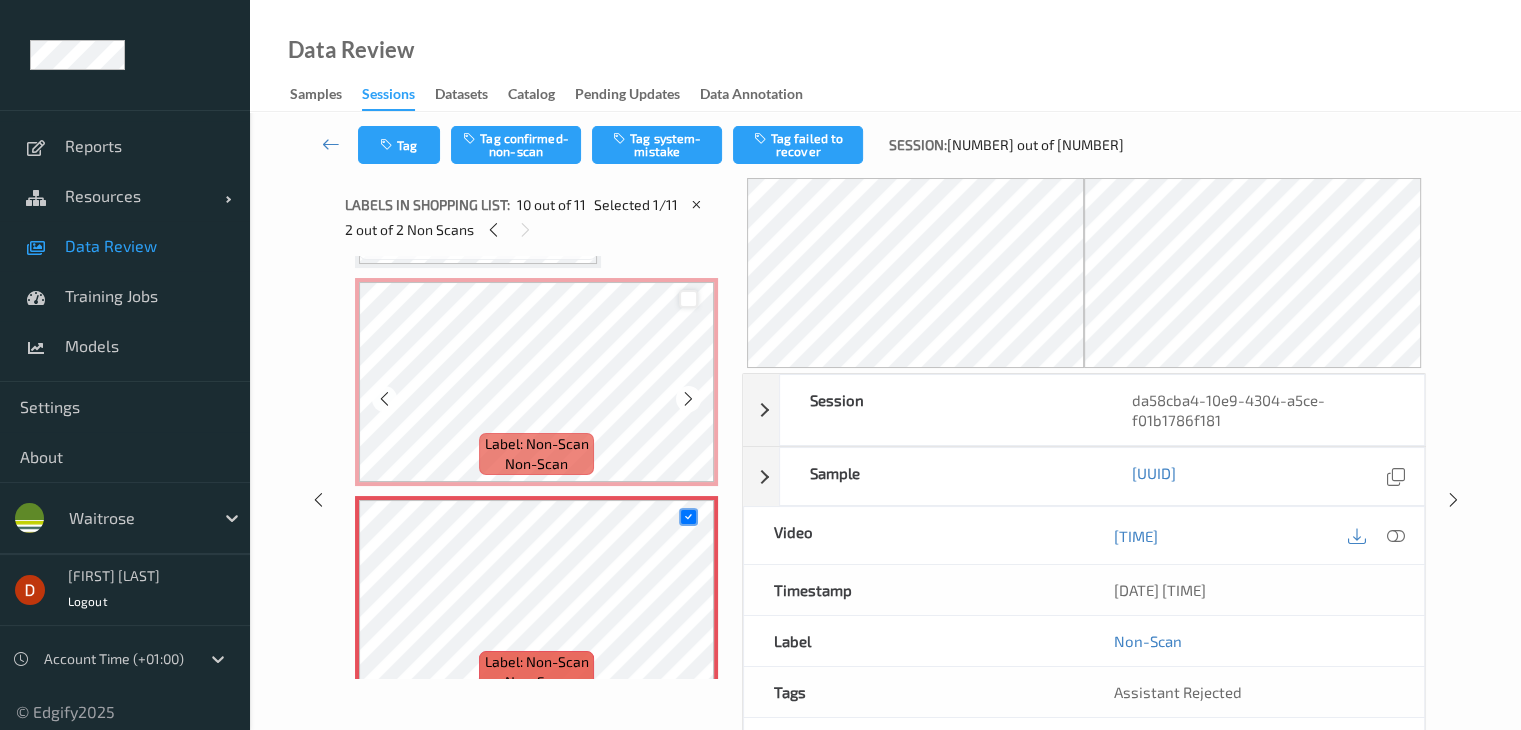 click at bounding box center (688, 299) 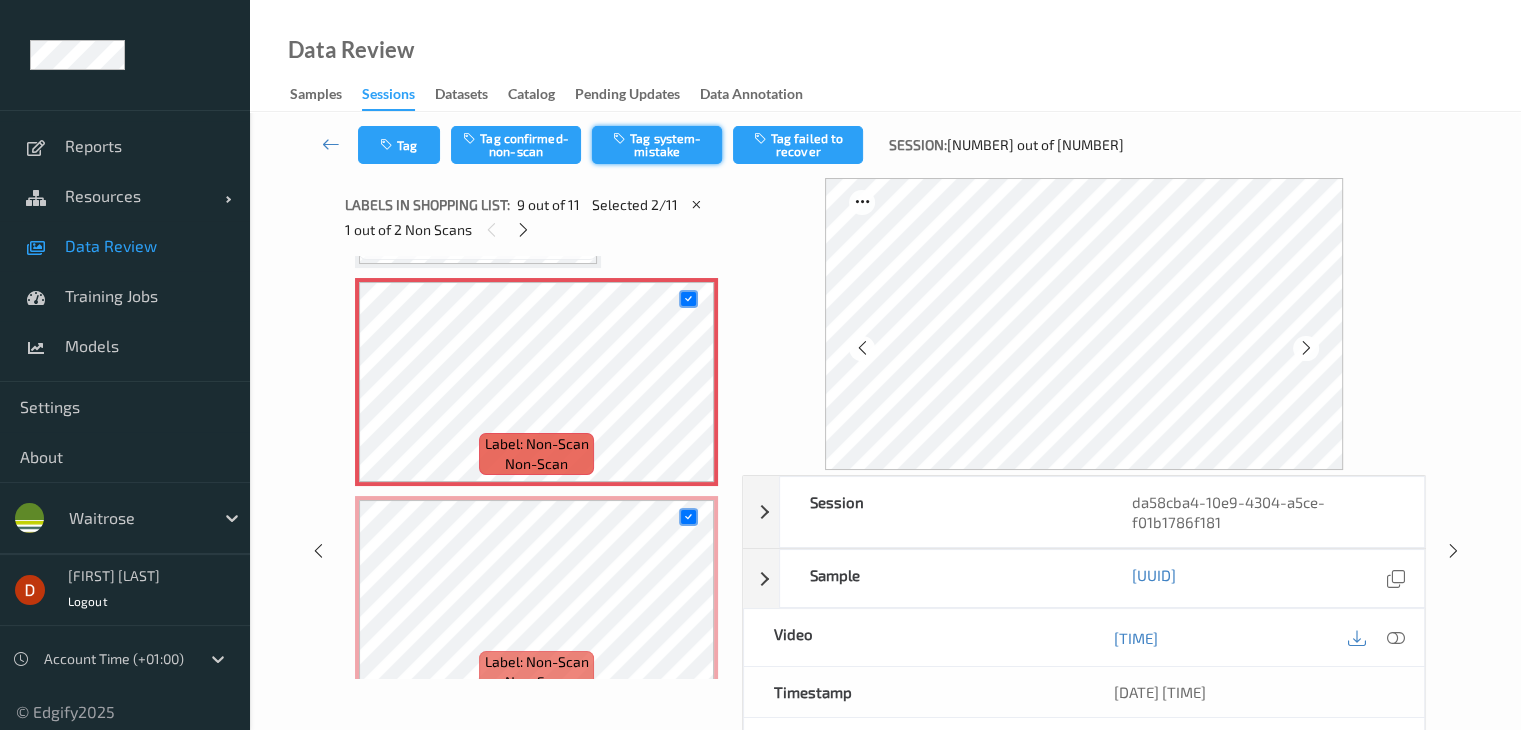 click on "Tag   system-mistake" at bounding box center (657, 145) 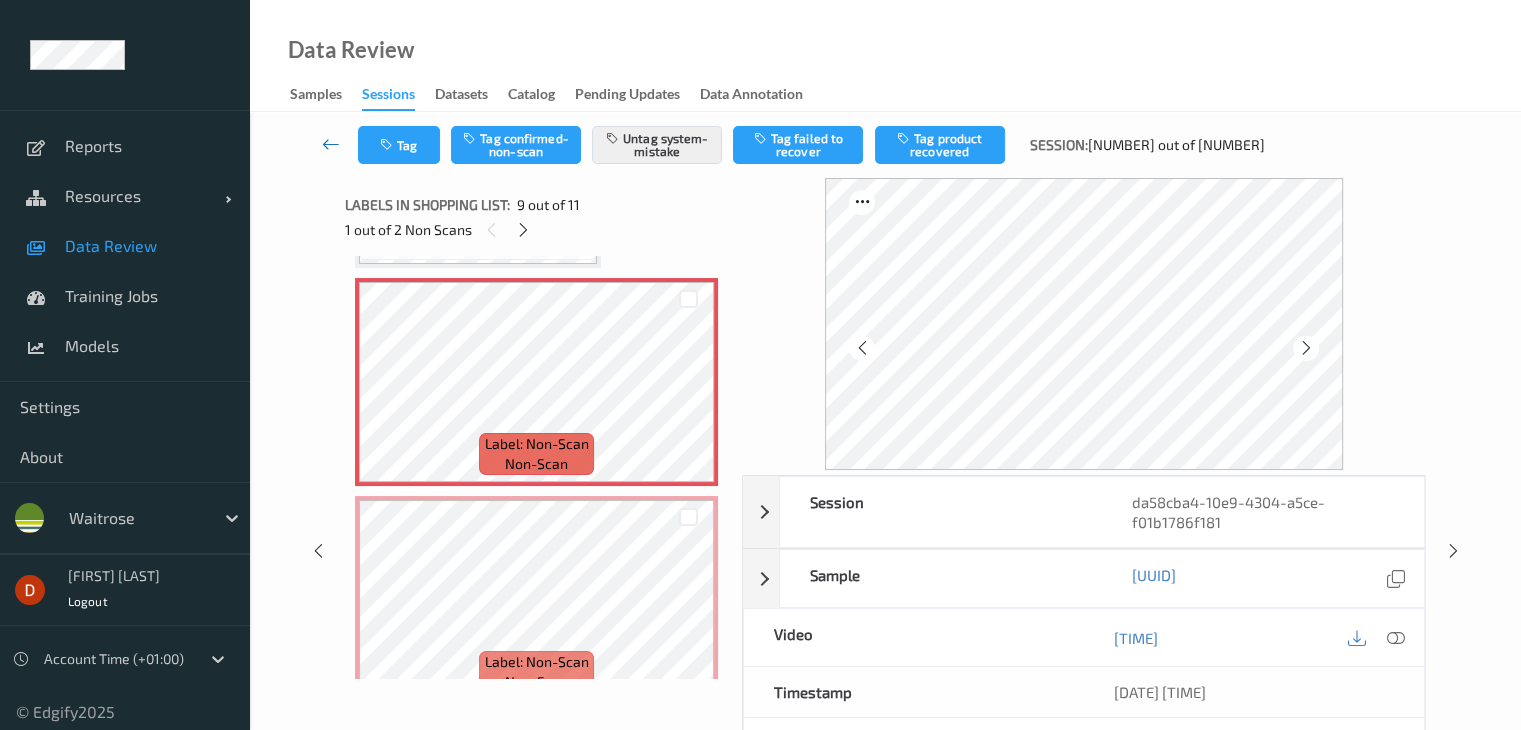 click at bounding box center [331, 144] 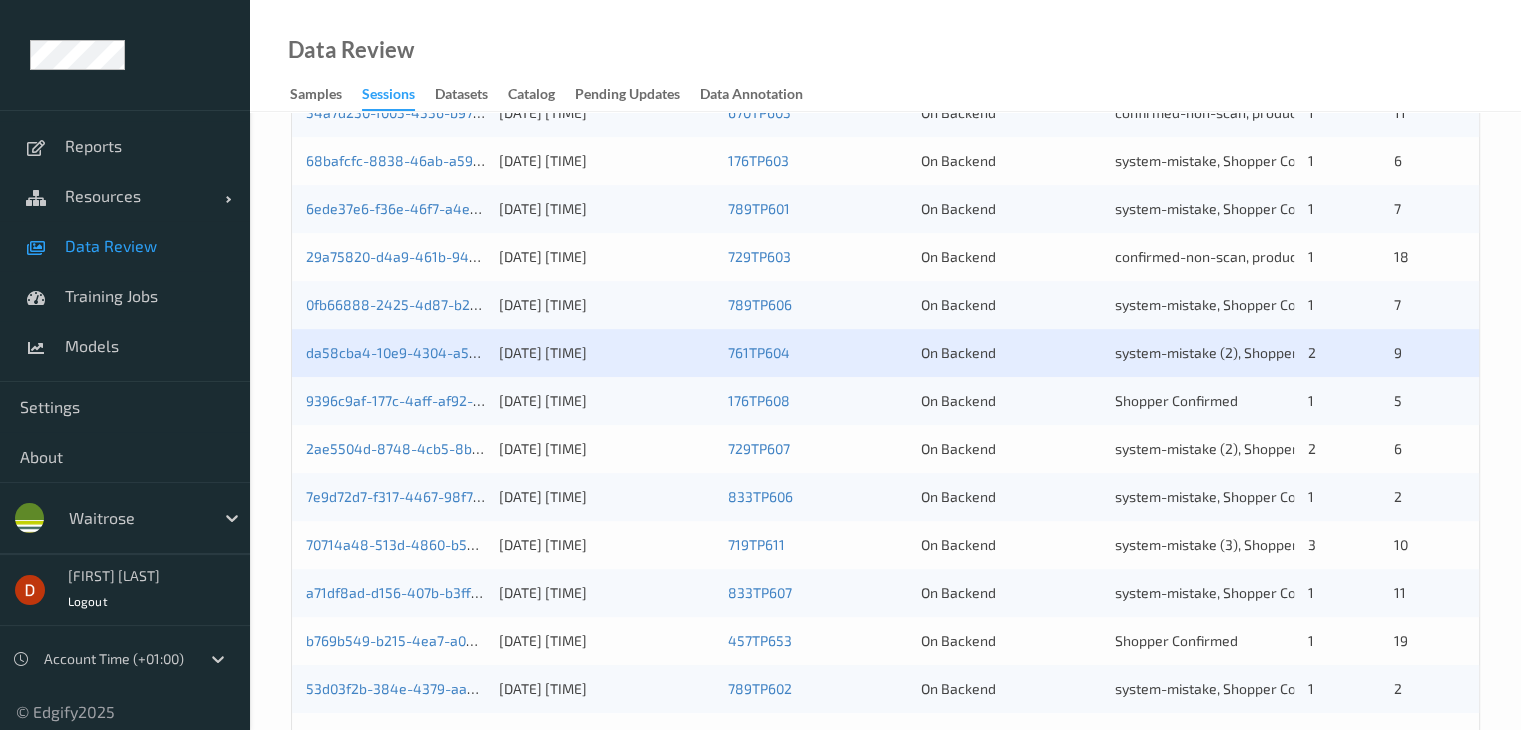 scroll, scrollTop: 932, scrollLeft: 0, axis: vertical 